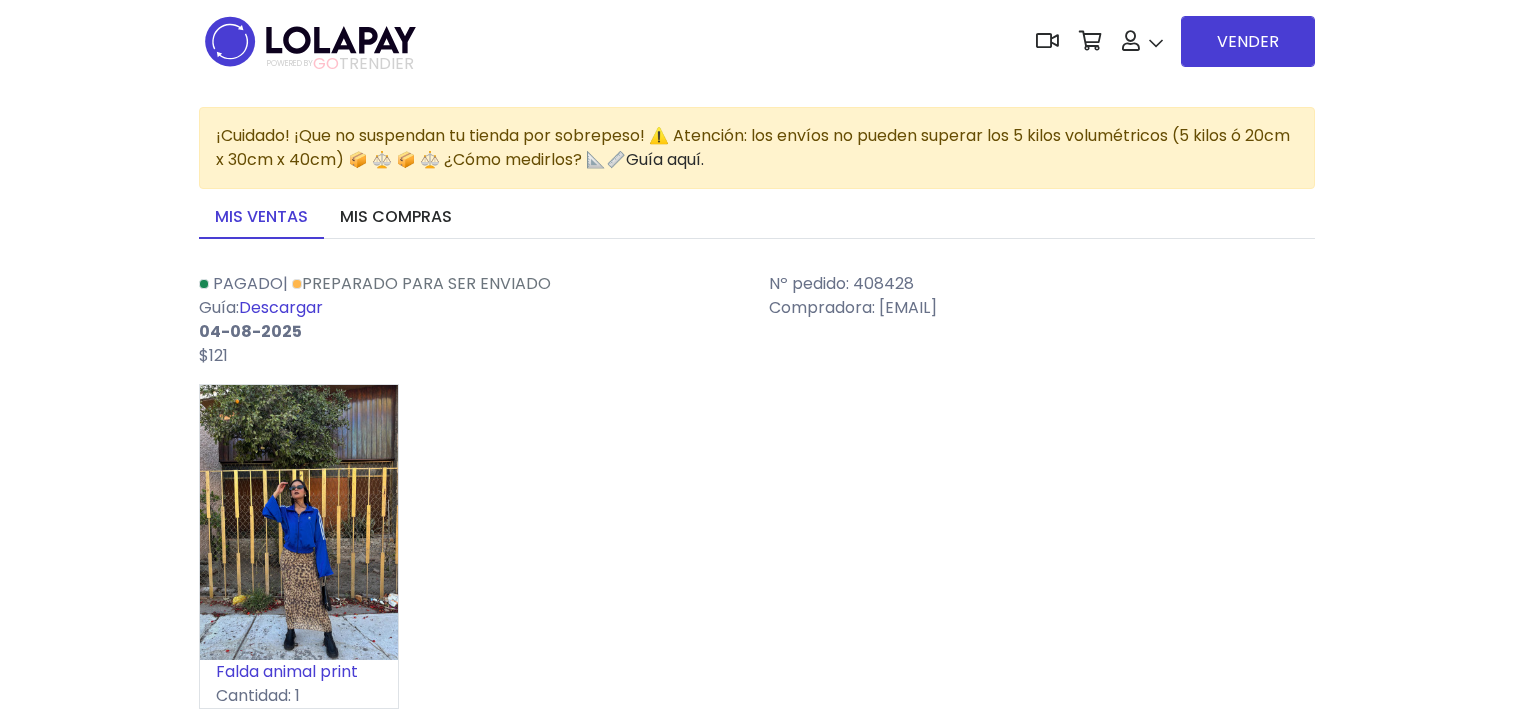 scroll, scrollTop: 0, scrollLeft: 0, axis: both 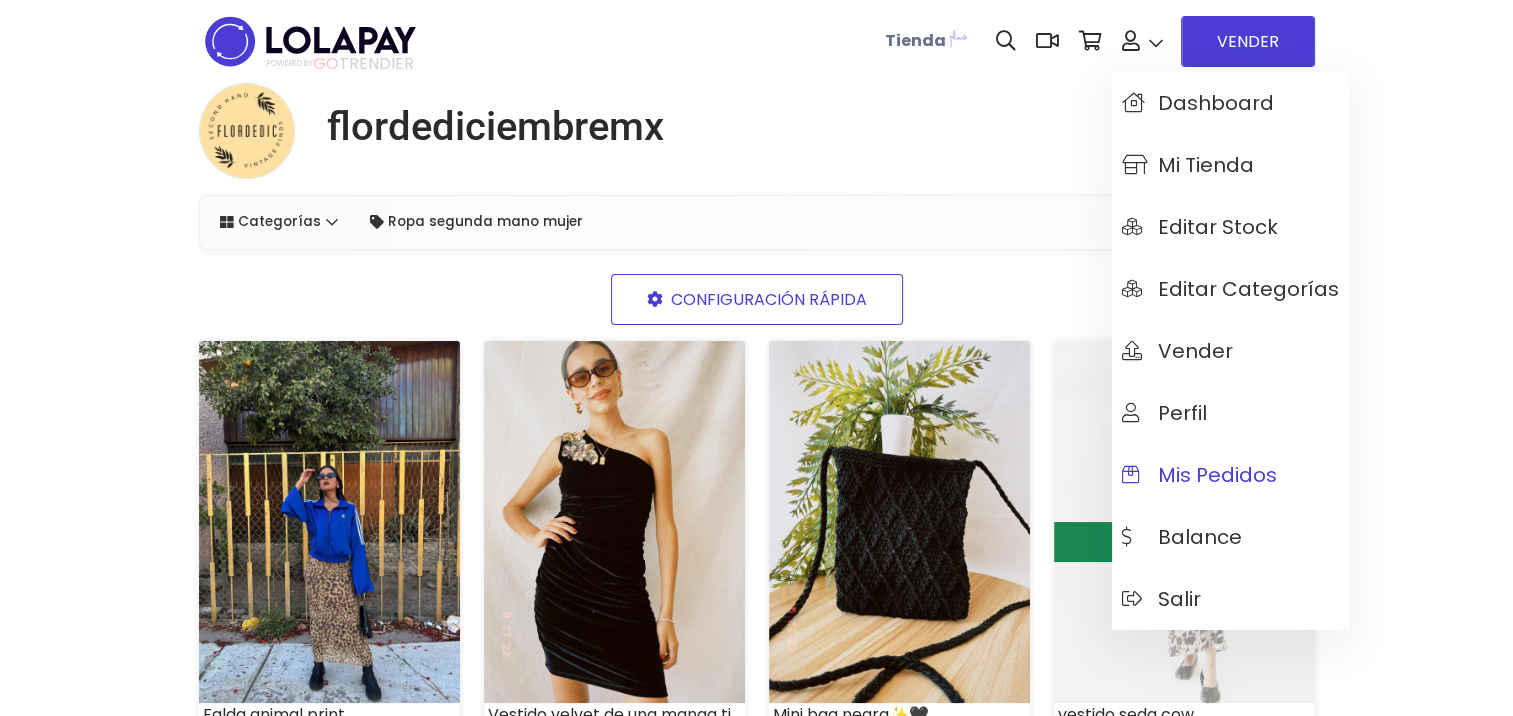 click on "Mis pedidos" at bounding box center [1230, 475] 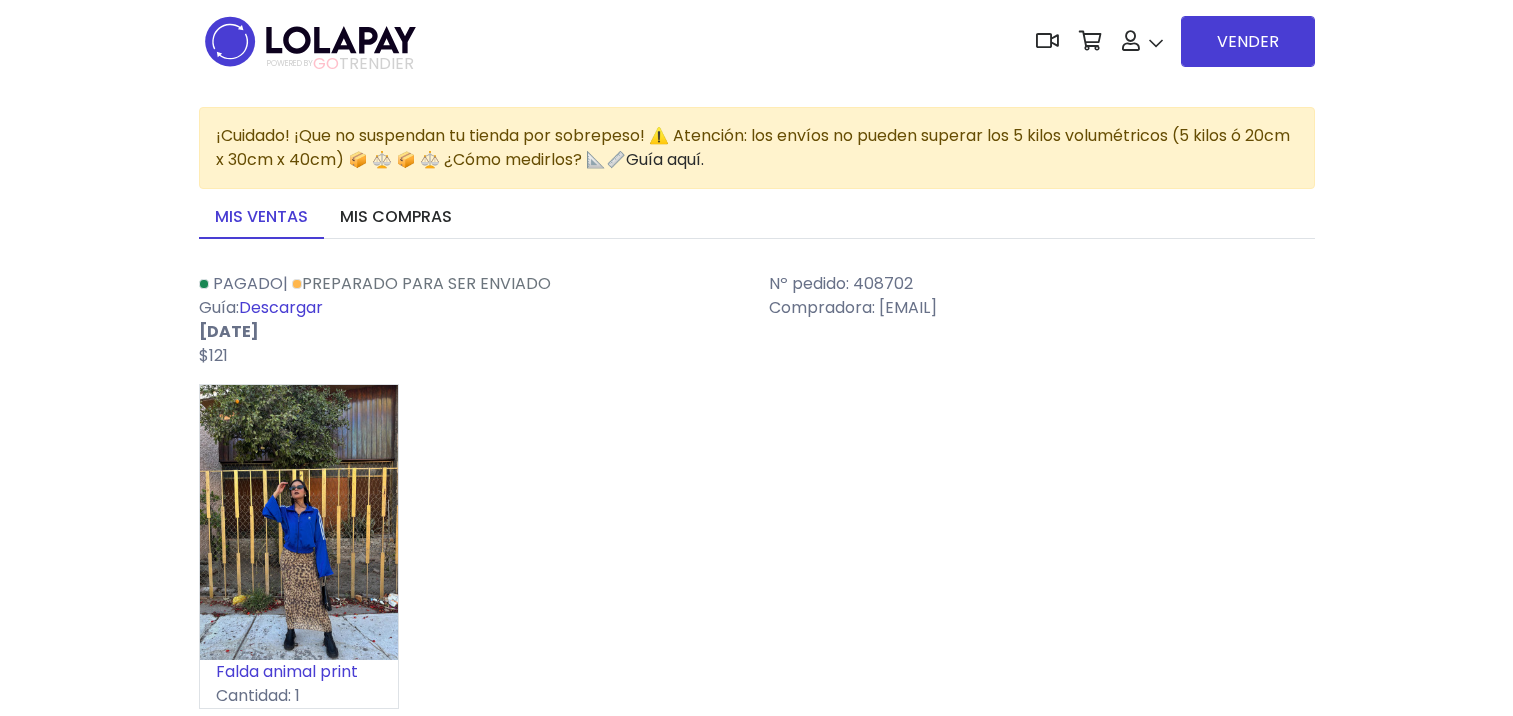 scroll, scrollTop: 0, scrollLeft: 0, axis: both 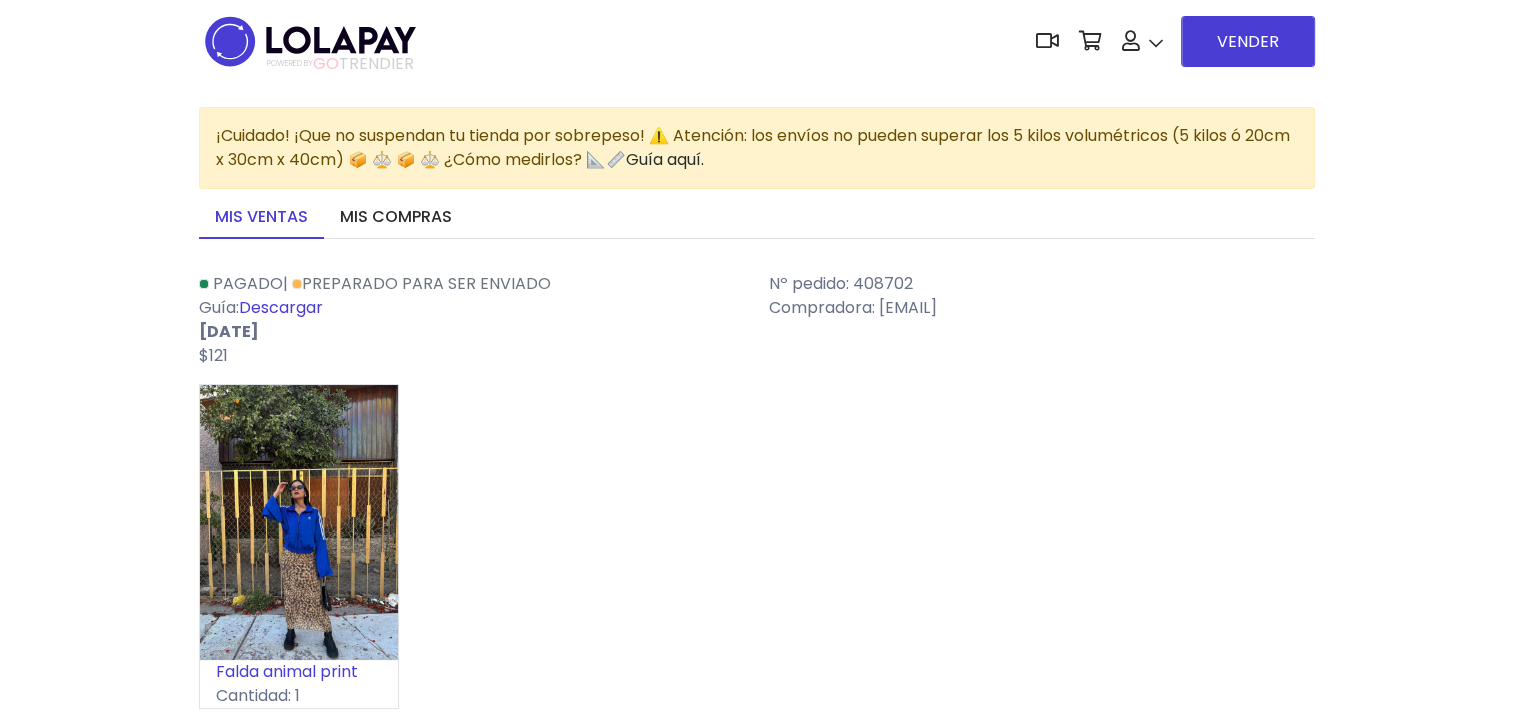 click on "Descargar" at bounding box center [281, 307] 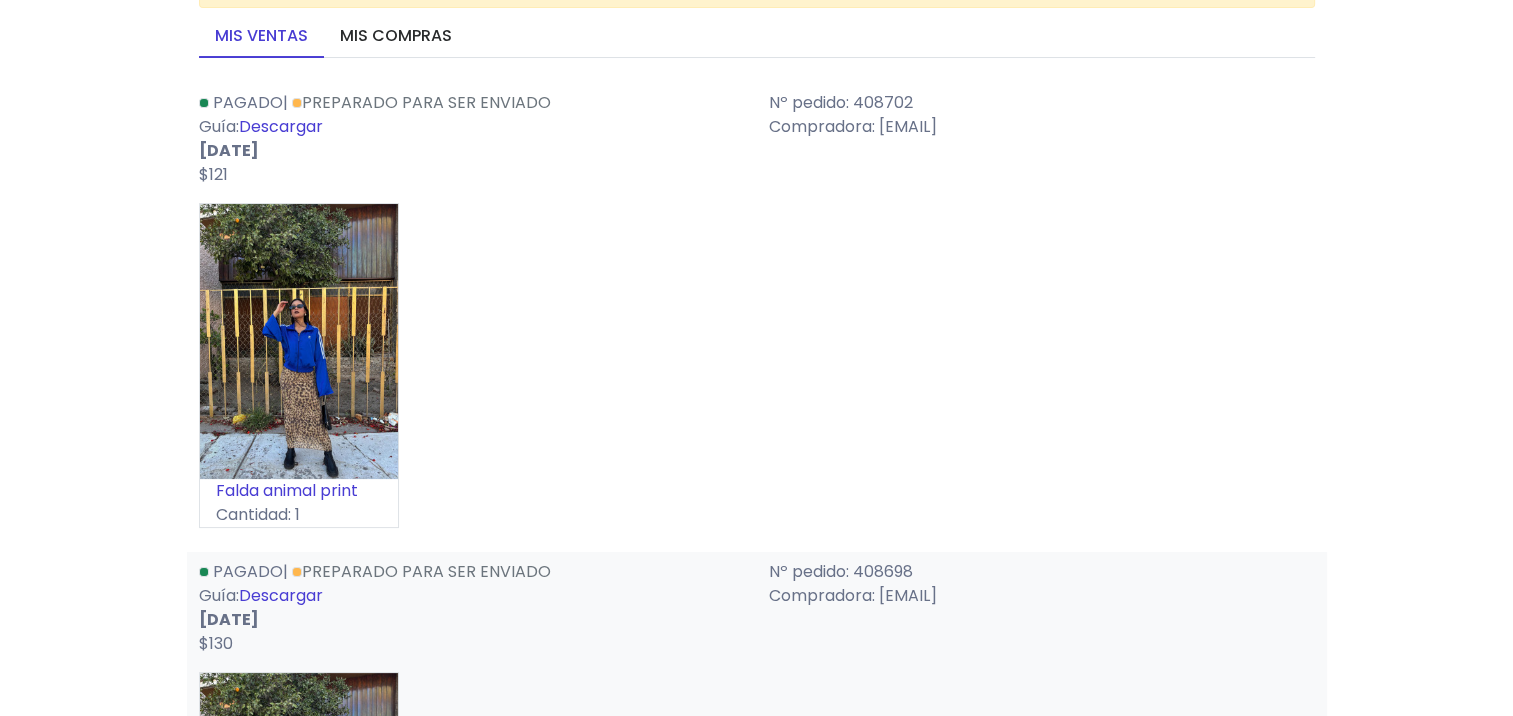 scroll, scrollTop: 0, scrollLeft: 0, axis: both 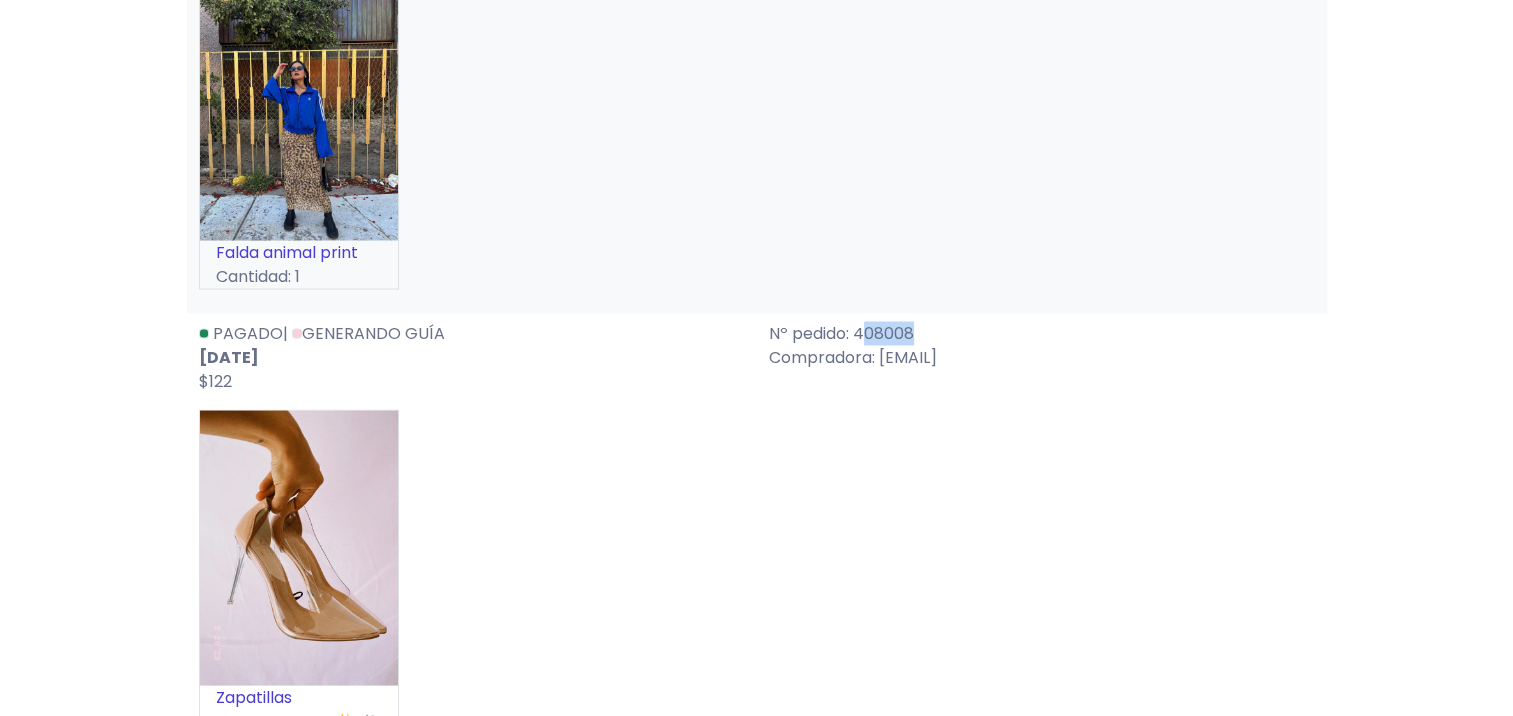 drag, startPoint x: 861, startPoint y: 328, endPoint x: 956, endPoint y: 316, distance: 95.7549 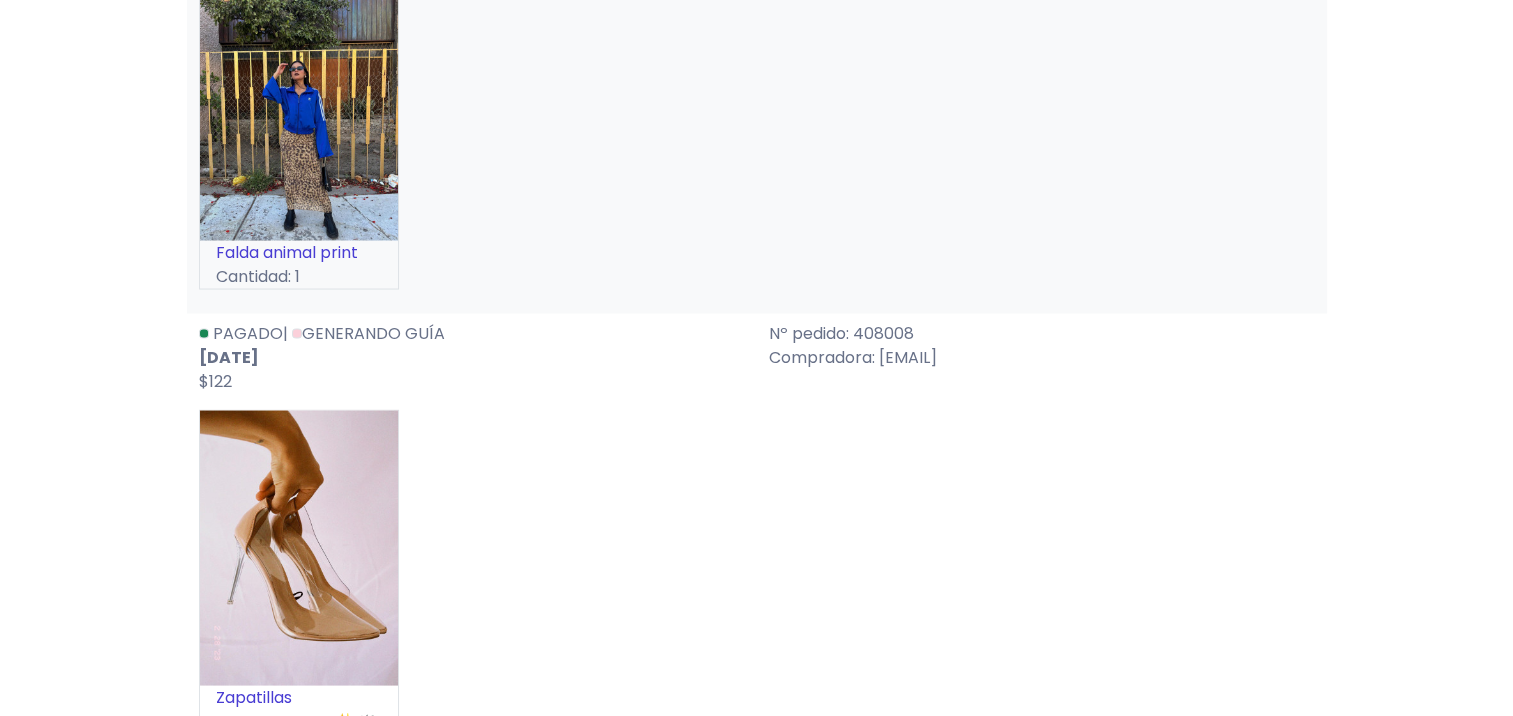 click on "Nº pedido: 408008" at bounding box center (1042, 333) 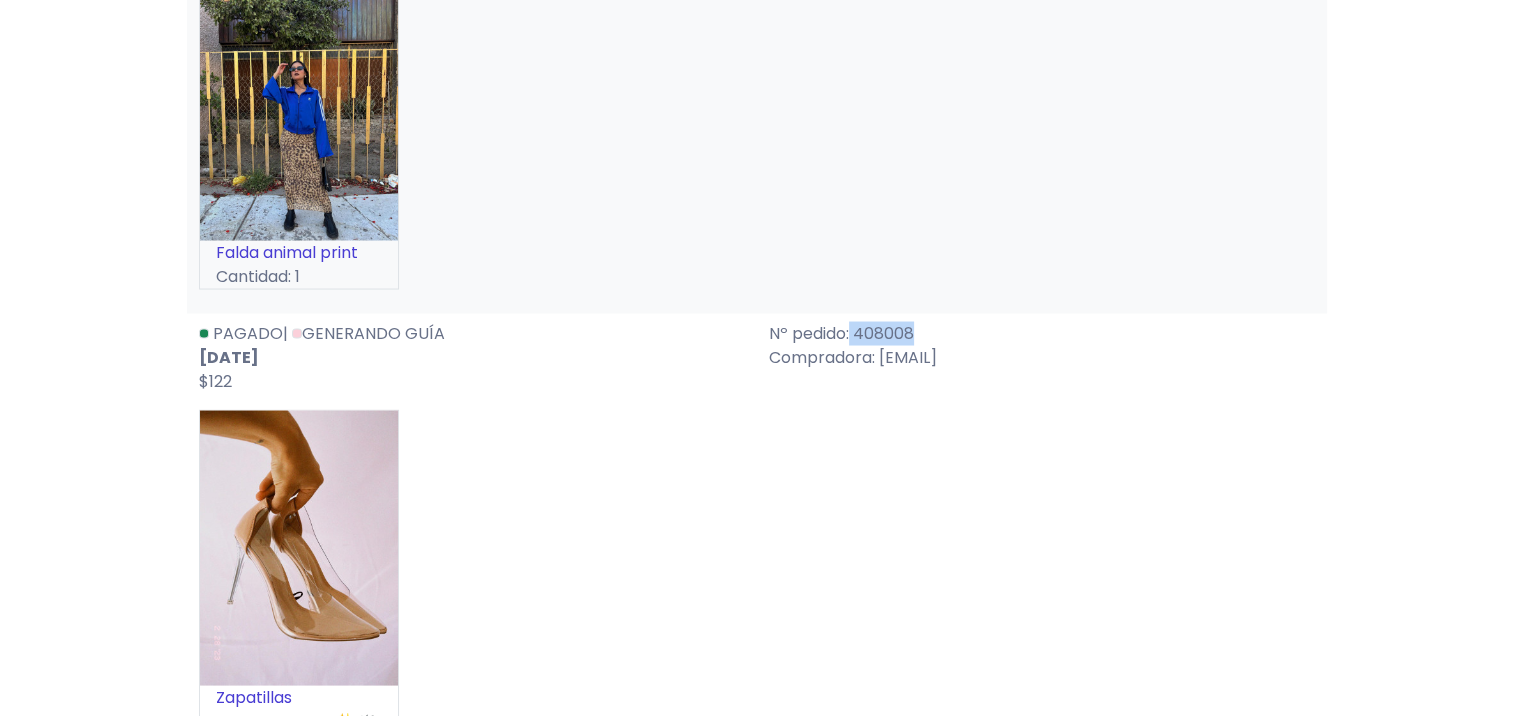 drag, startPoint x: 859, startPoint y: 331, endPoint x: 952, endPoint y: 323, distance: 93.34345 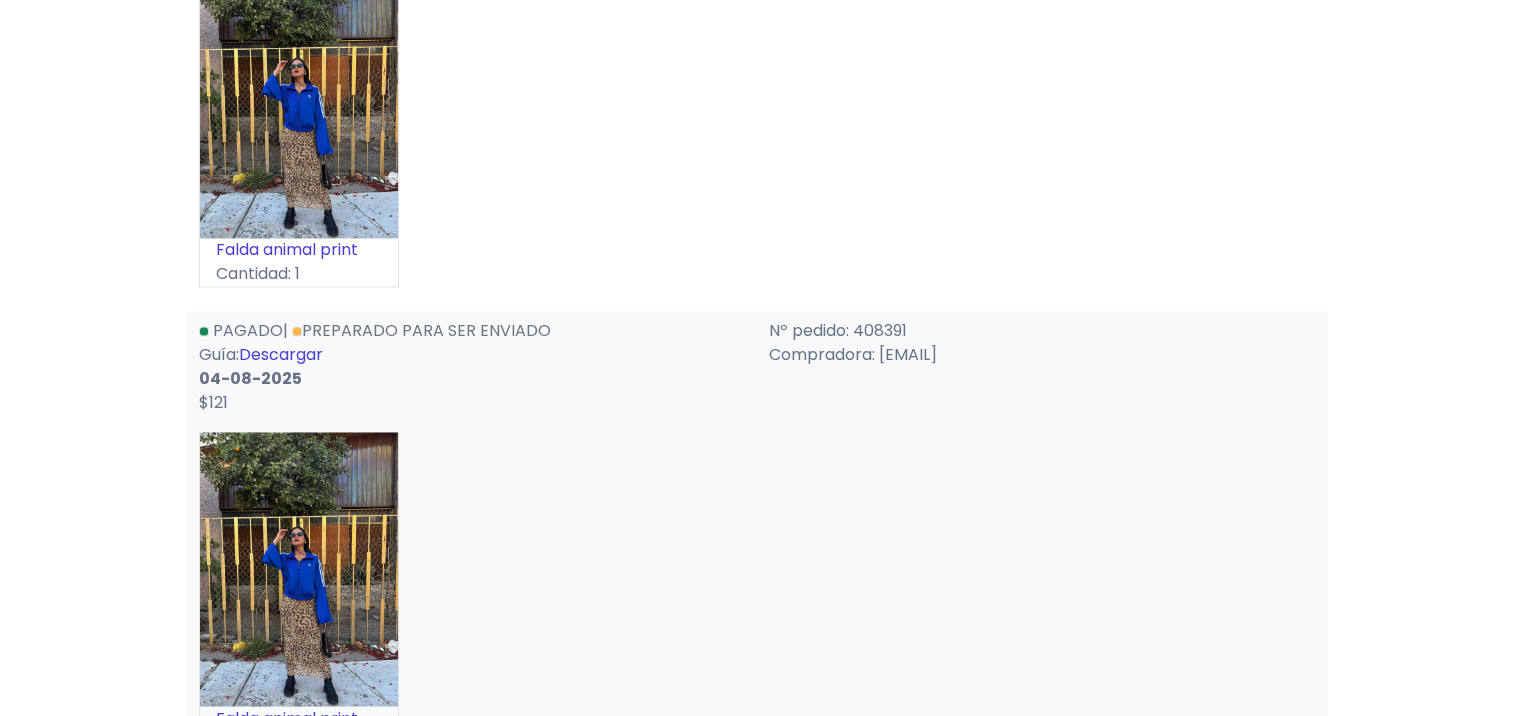 scroll, scrollTop: 3200, scrollLeft: 0, axis: vertical 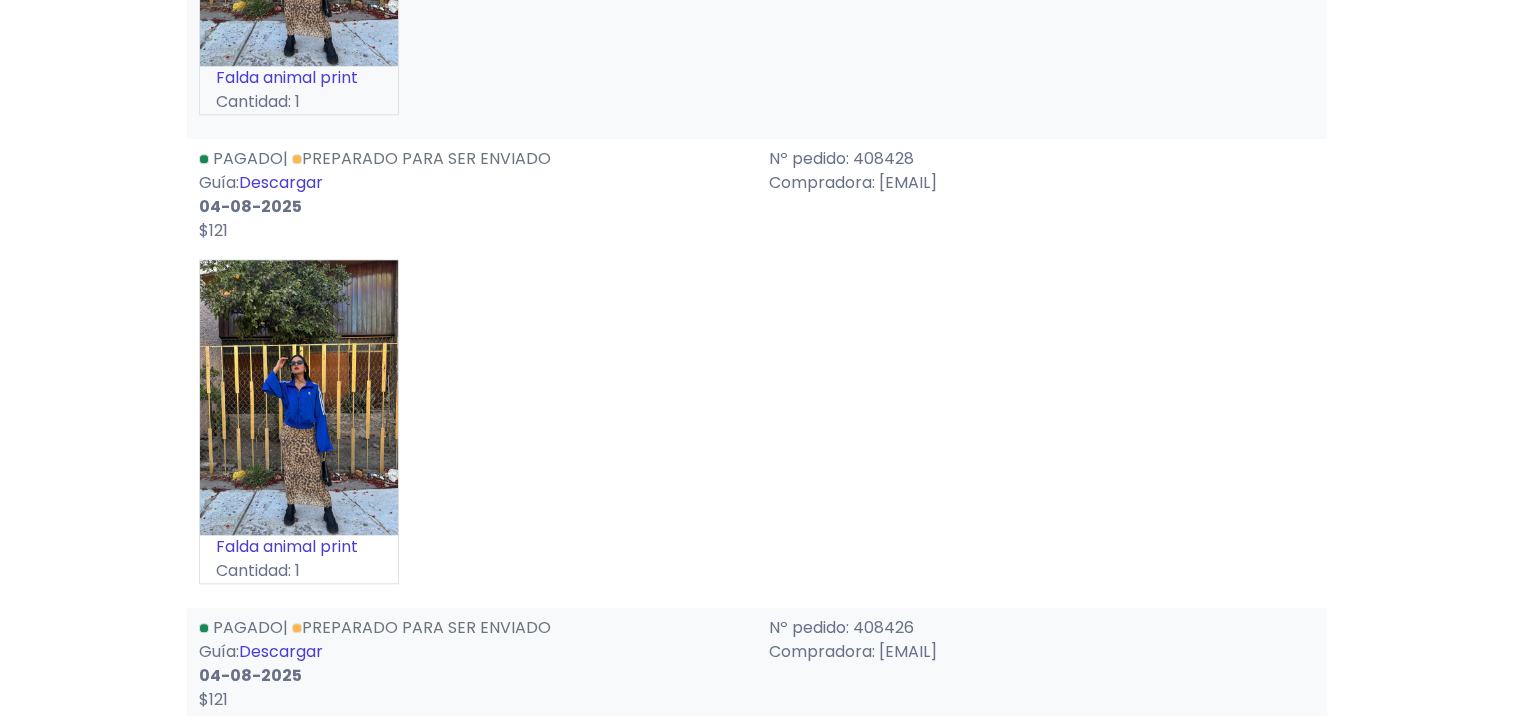 click on "Descargar" at bounding box center [281, 182] 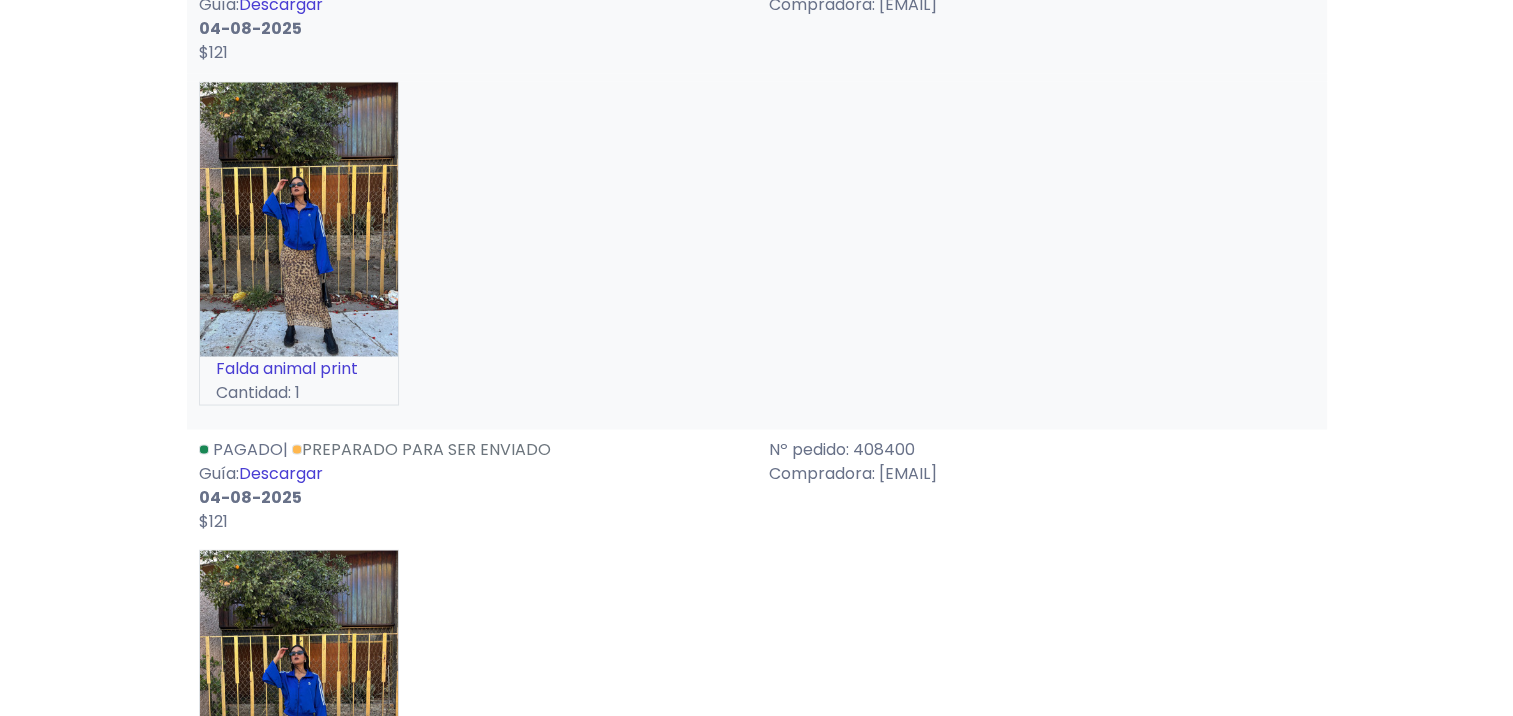 scroll, scrollTop: 3600, scrollLeft: 0, axis: vertical 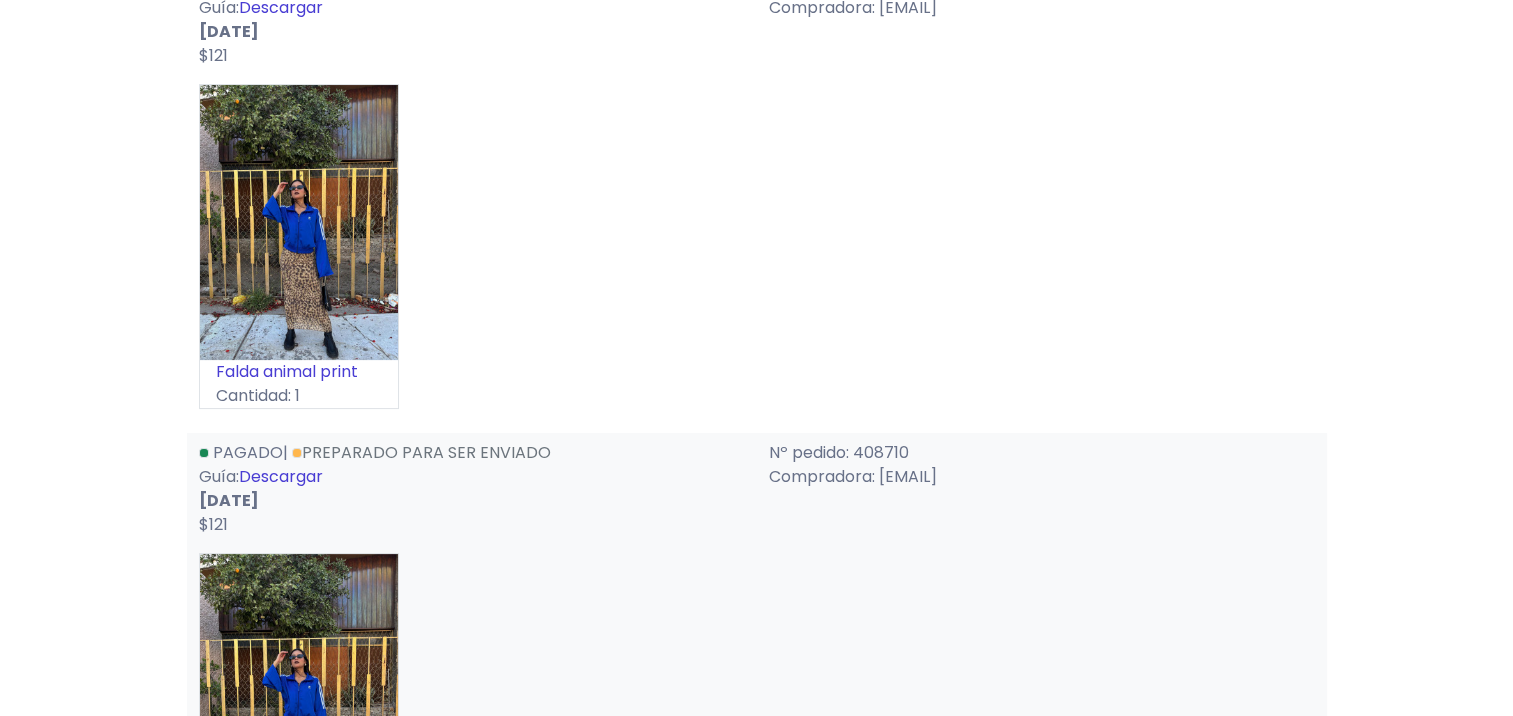 click on "Descargar" at bounding box center (281, 476) 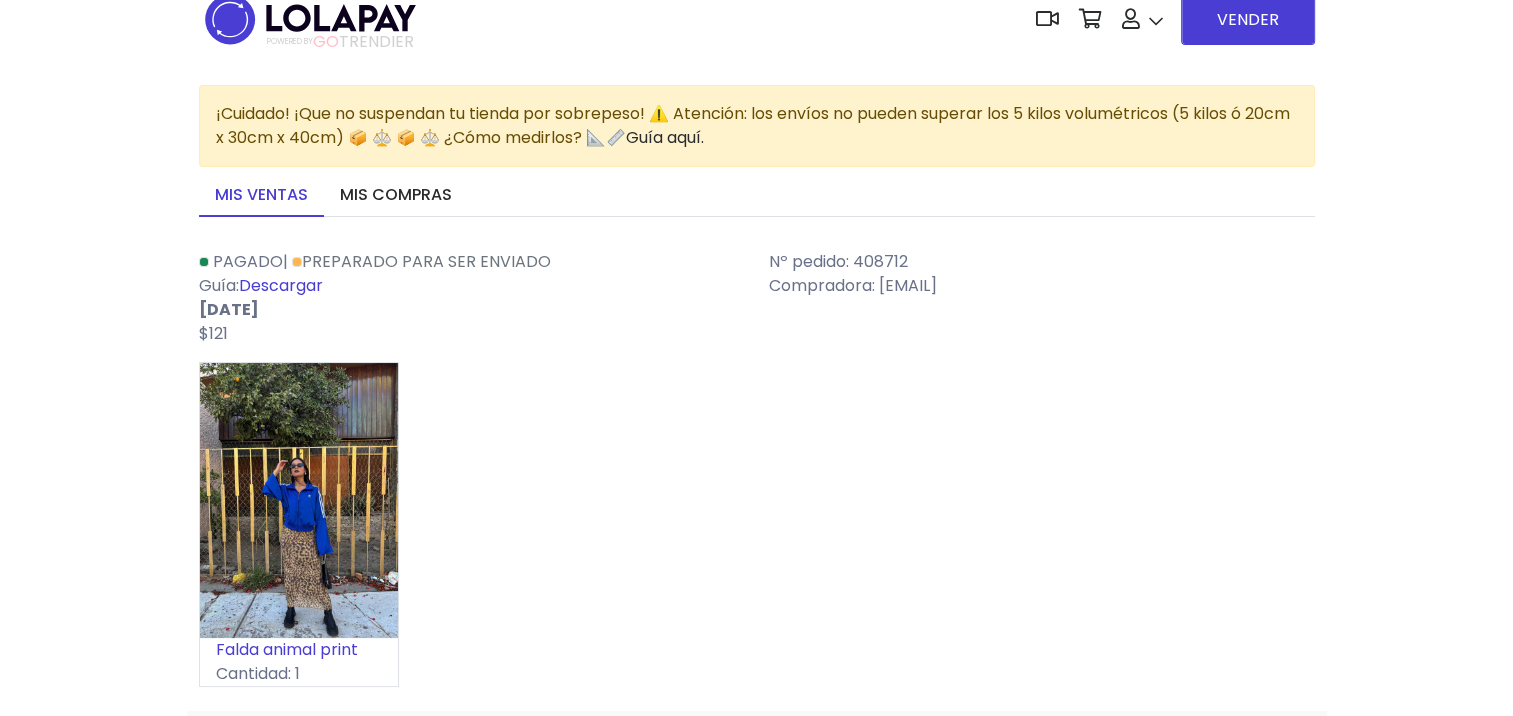 scroll, scrollTop: 0, scrollLeft: 0, axis: both 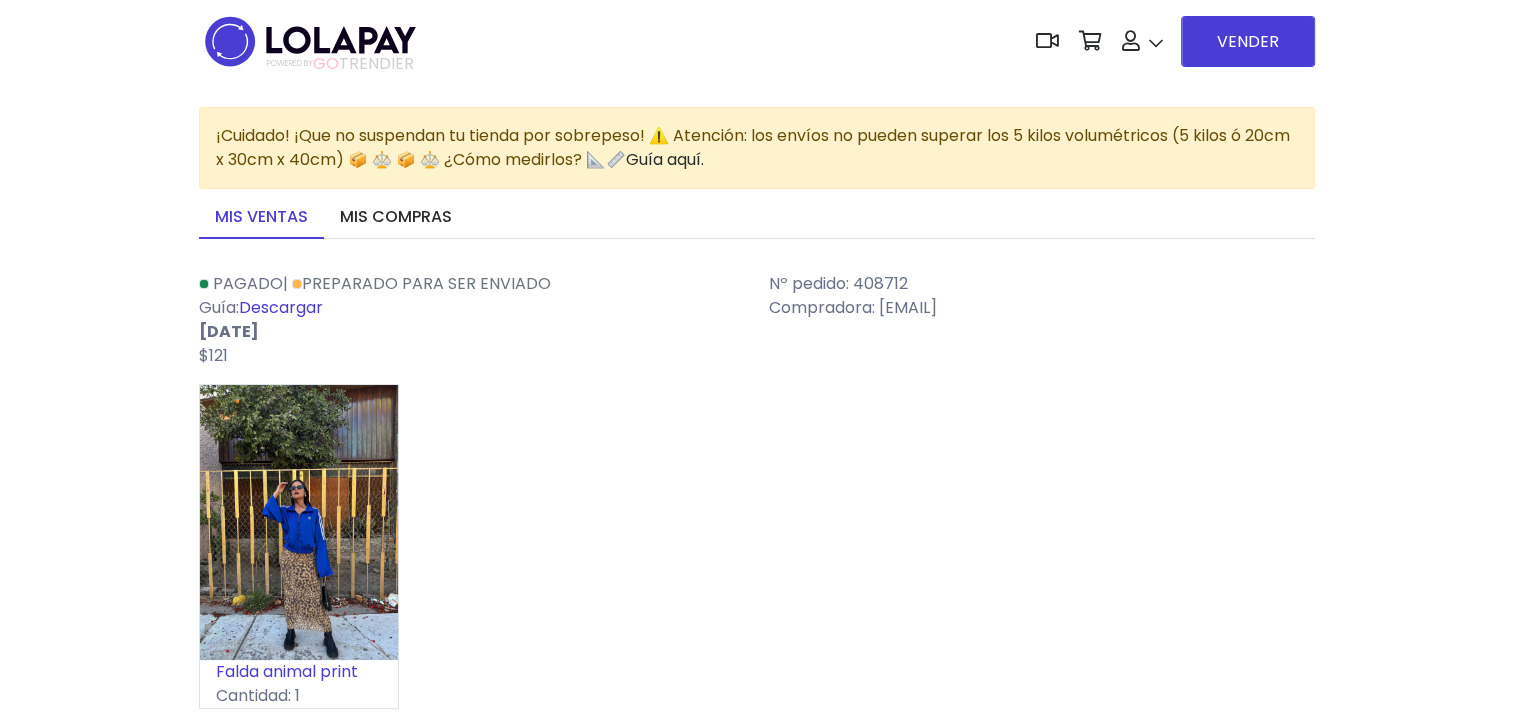 click on "Descargar" at bounding box center (281, 307) 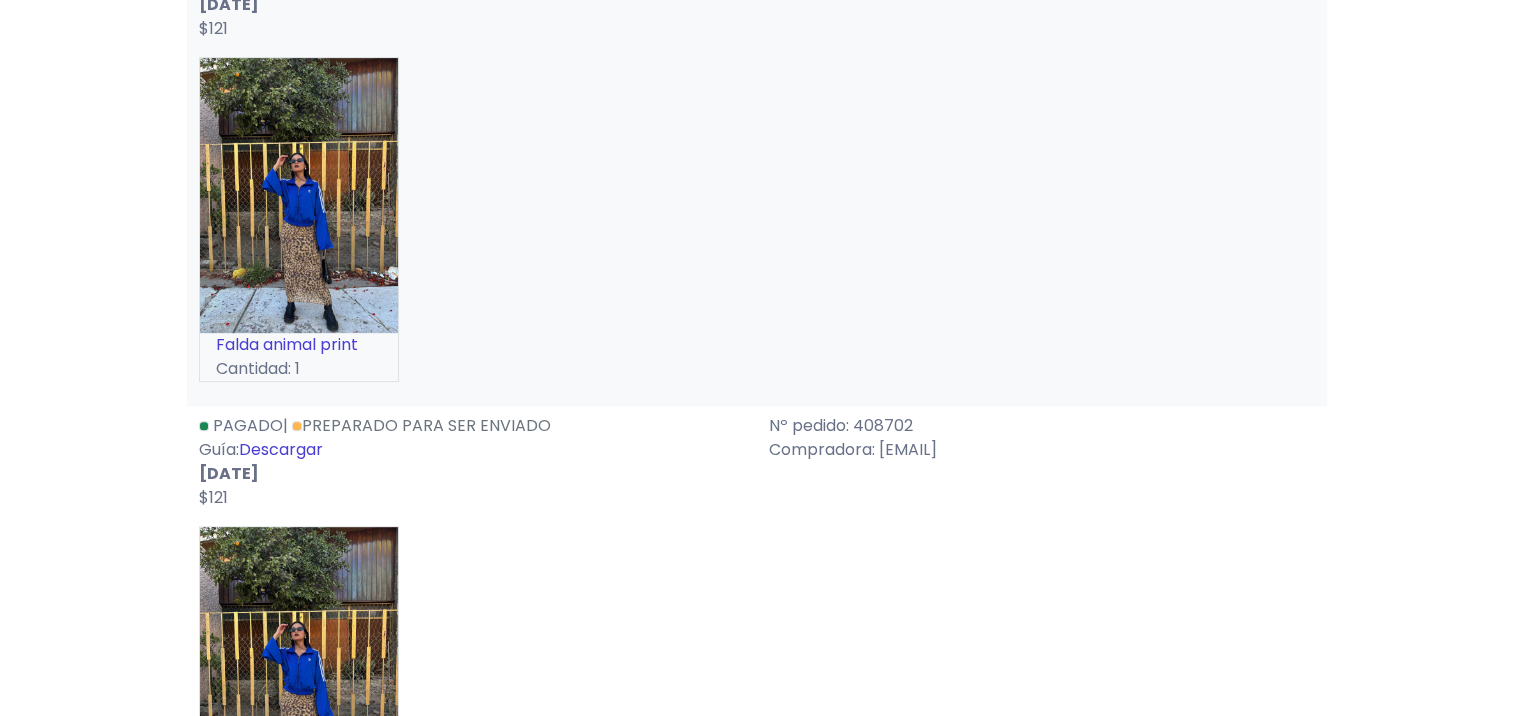 scroll, scrollTop: 800, scrollLeft: 0, axis: vertical 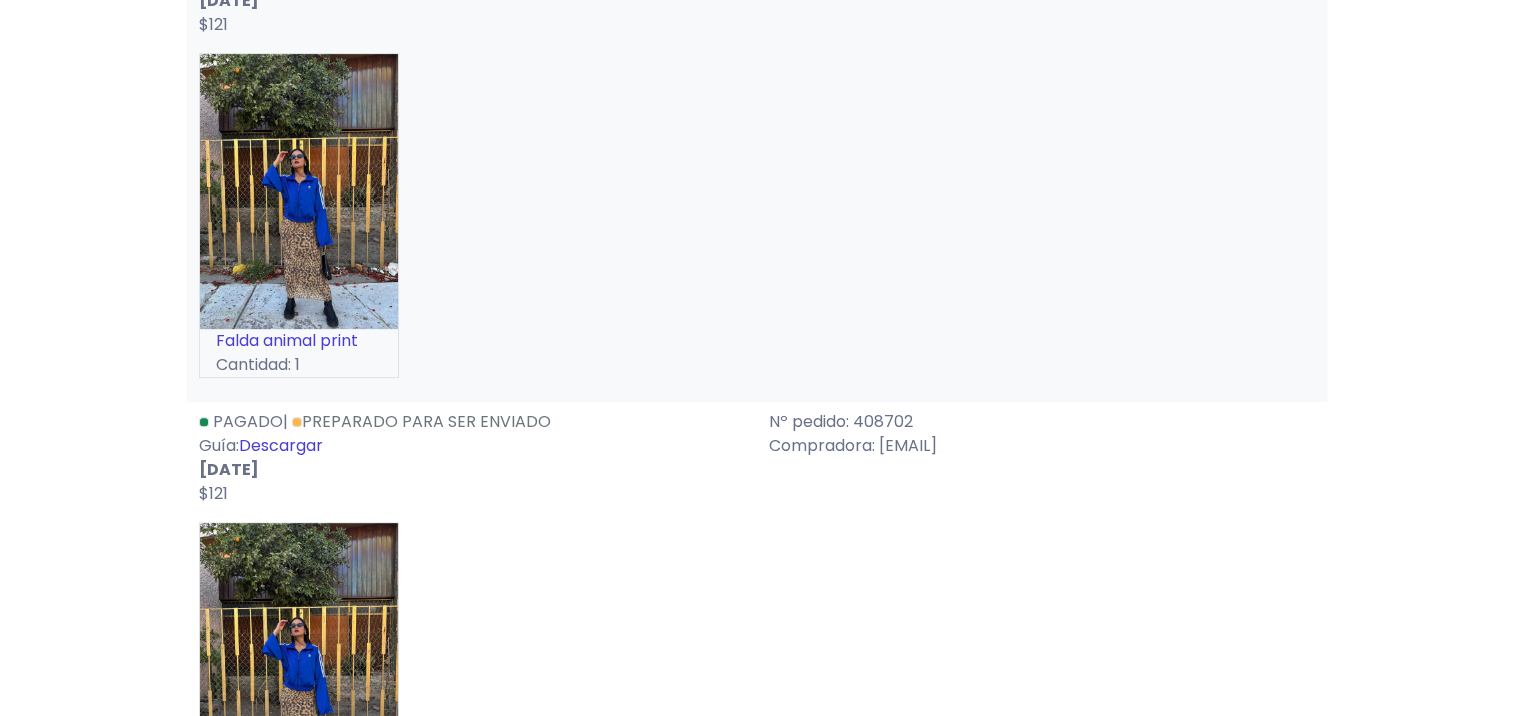 click on "Descargar" at bounding box center (281, 445) 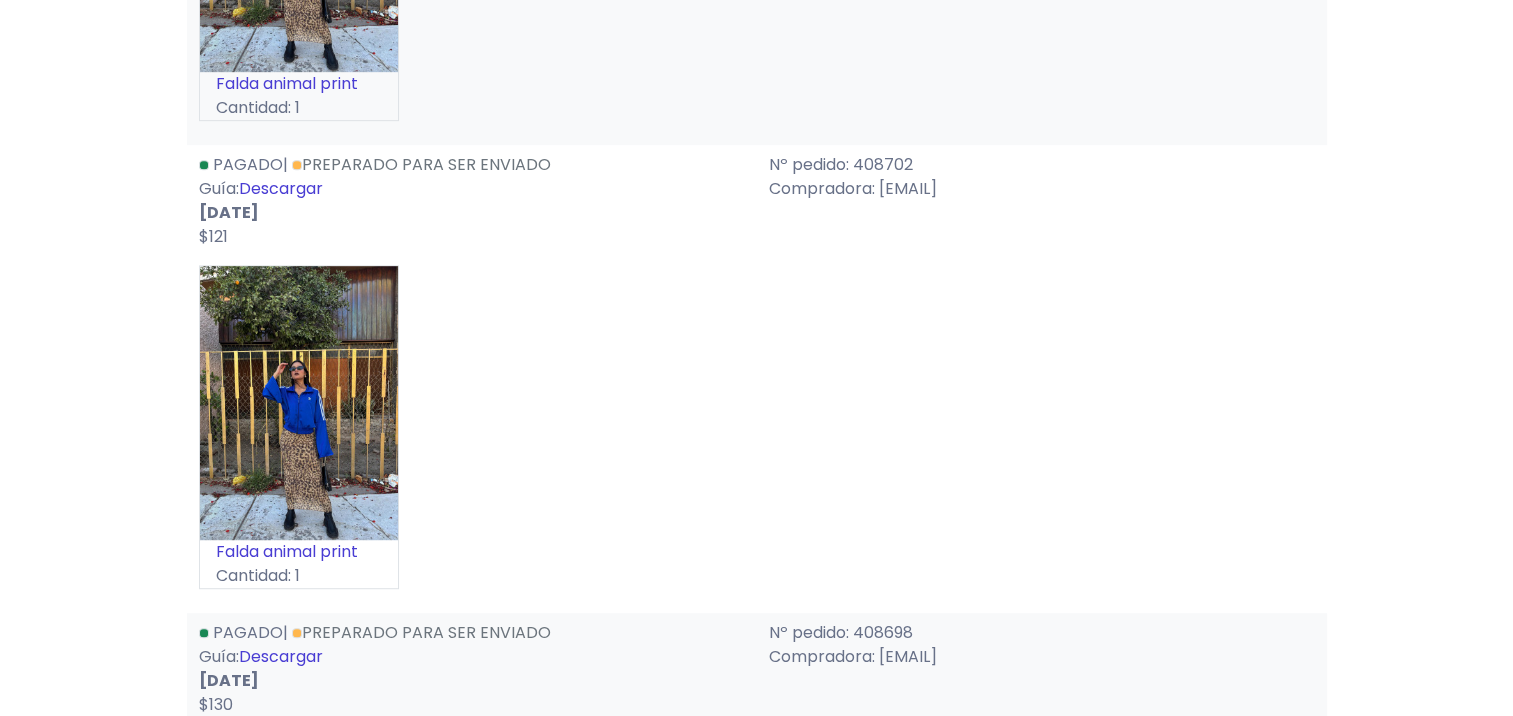 scroll, scrollTop: 1400, scrollLeft: 0, axis: vertical 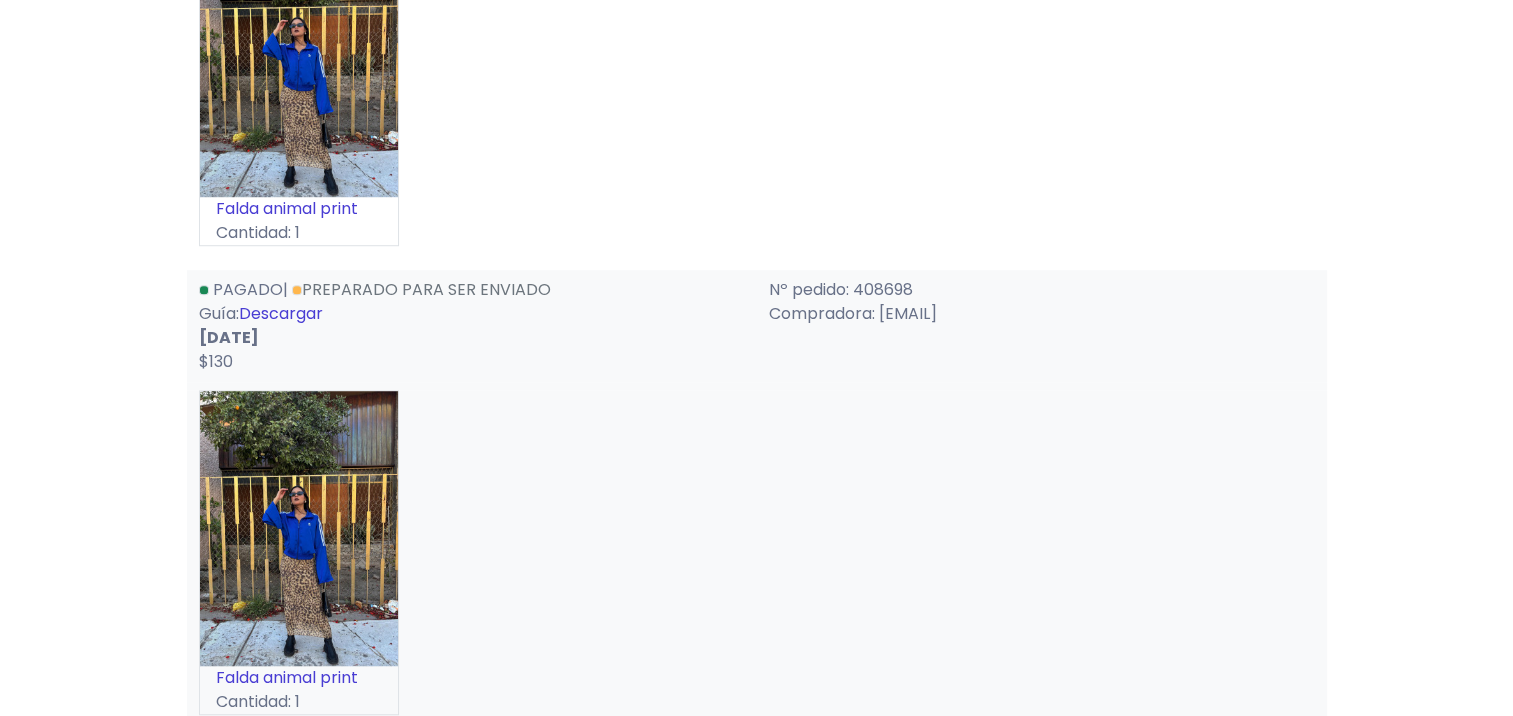 click on "Descargar" at bounding box center [281, 313] 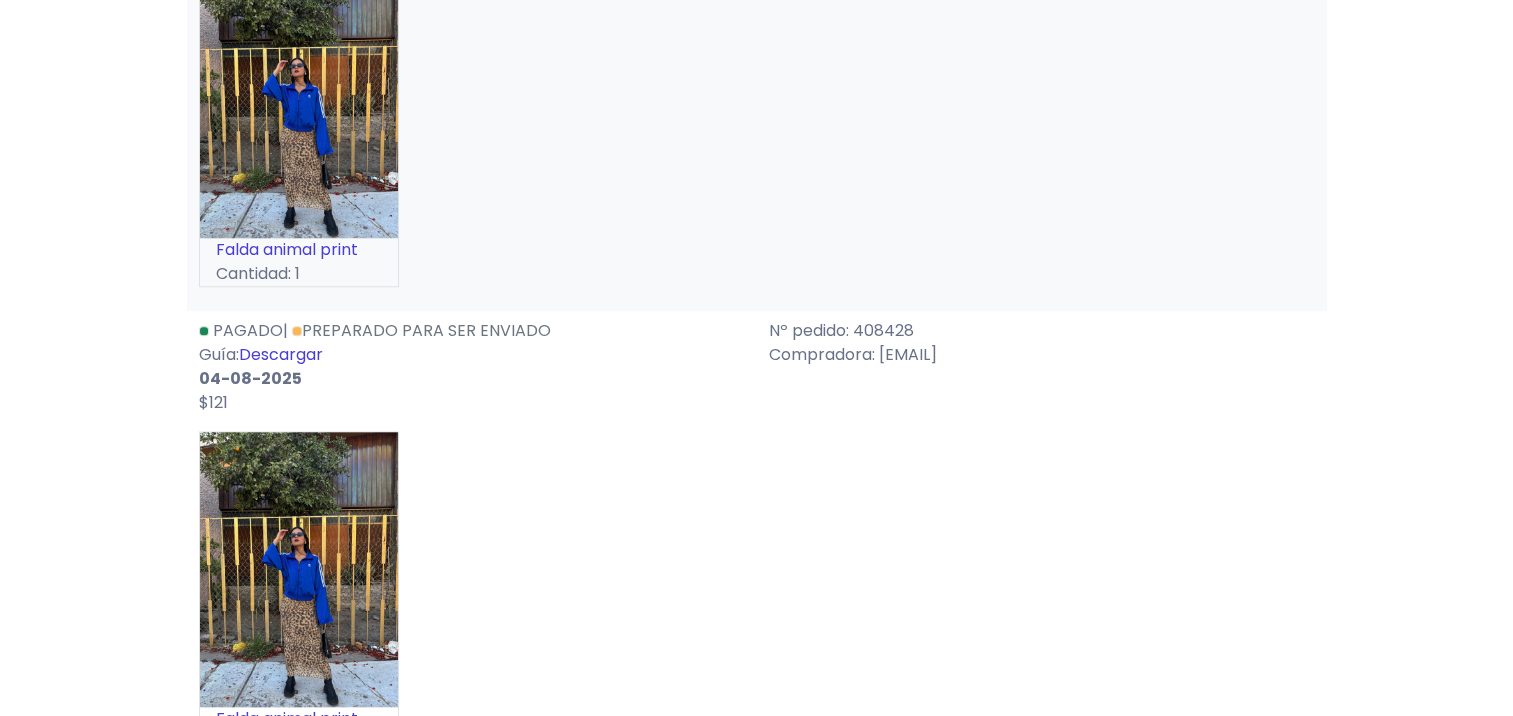 scroll, scrollTop: 2300, scrollLeft: 0, axis: vertical 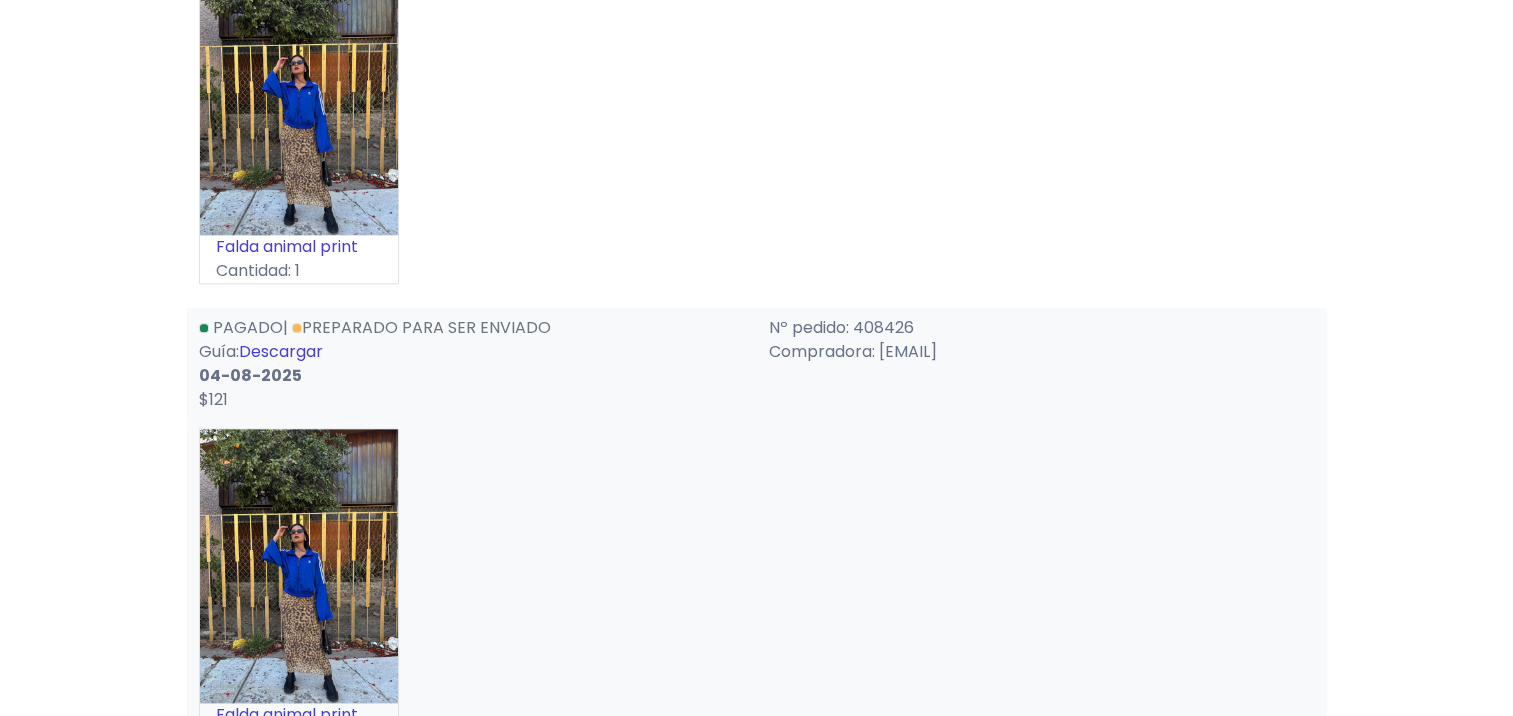 click on "Descargar" at bounding box center [281, 351] 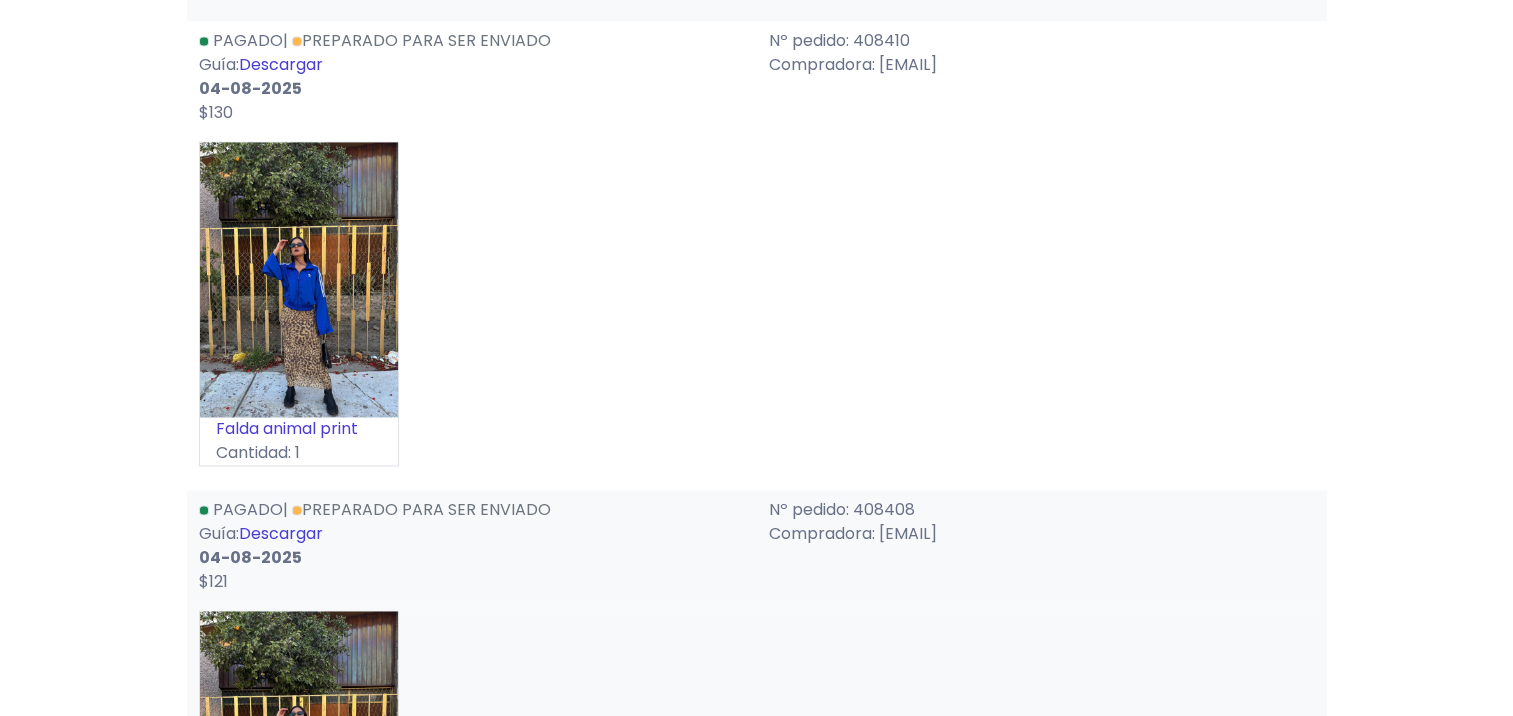 scroll, scrollTop: 3100, scrollLeft: 0, axis: vertical 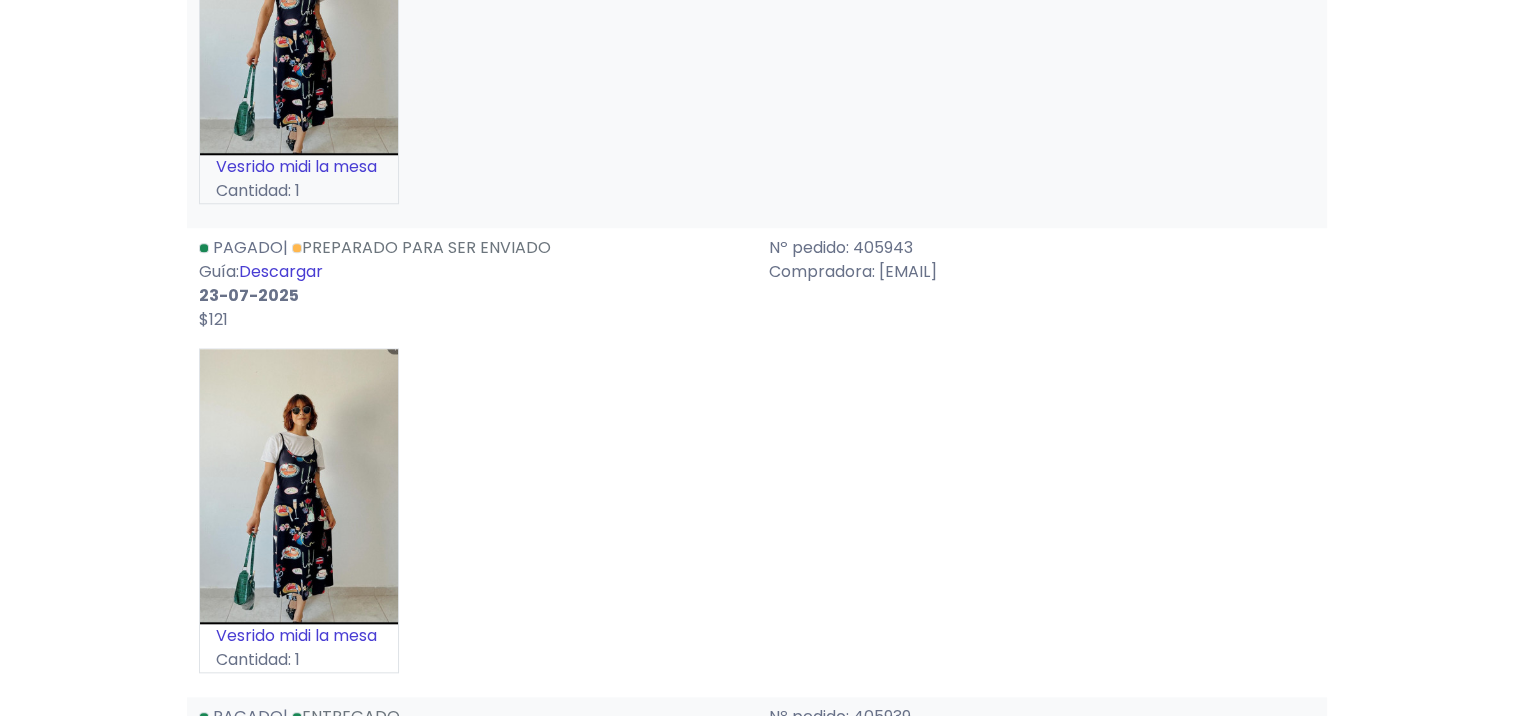 click on "Descargar" at bounding box center [281, 271] 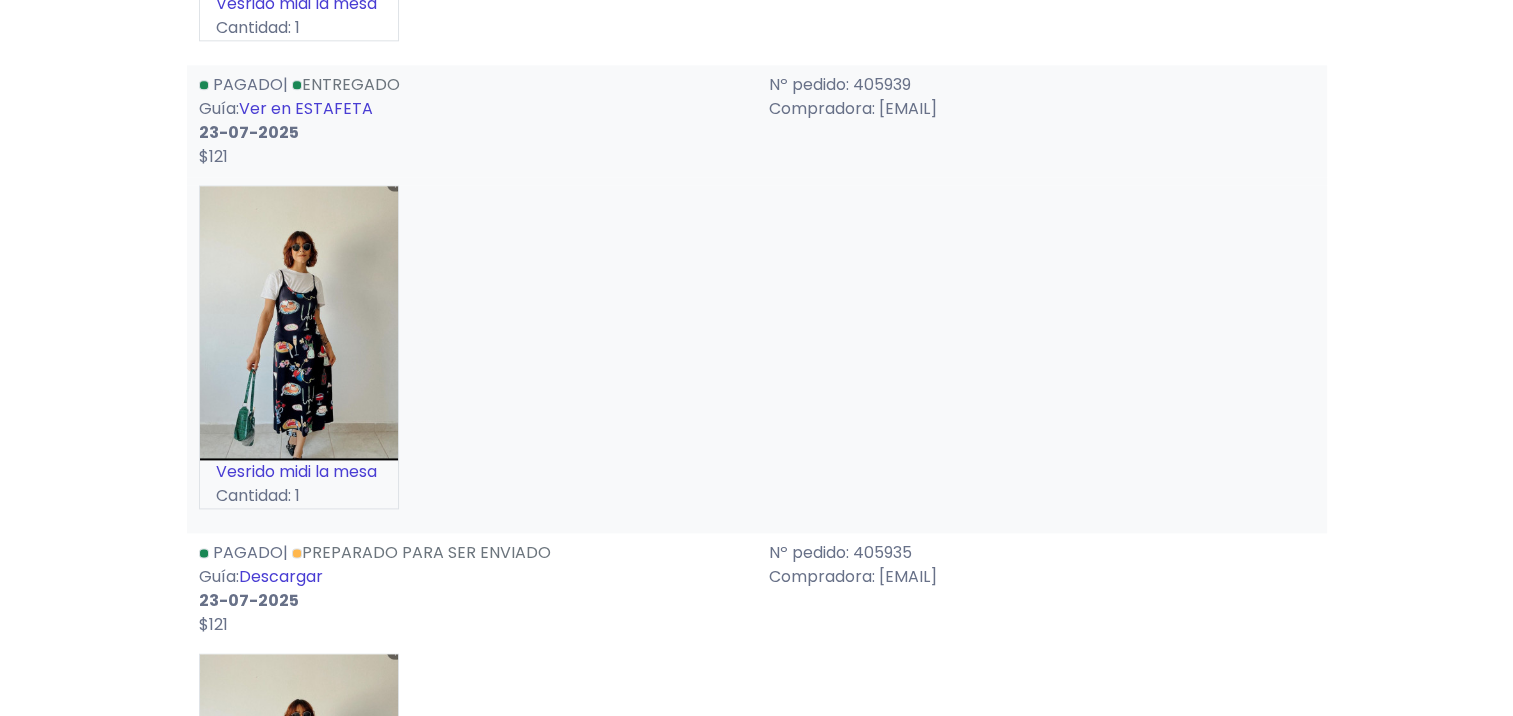 scroll, scrollTop: 10257, scrollLeft: 0, axis: vertical 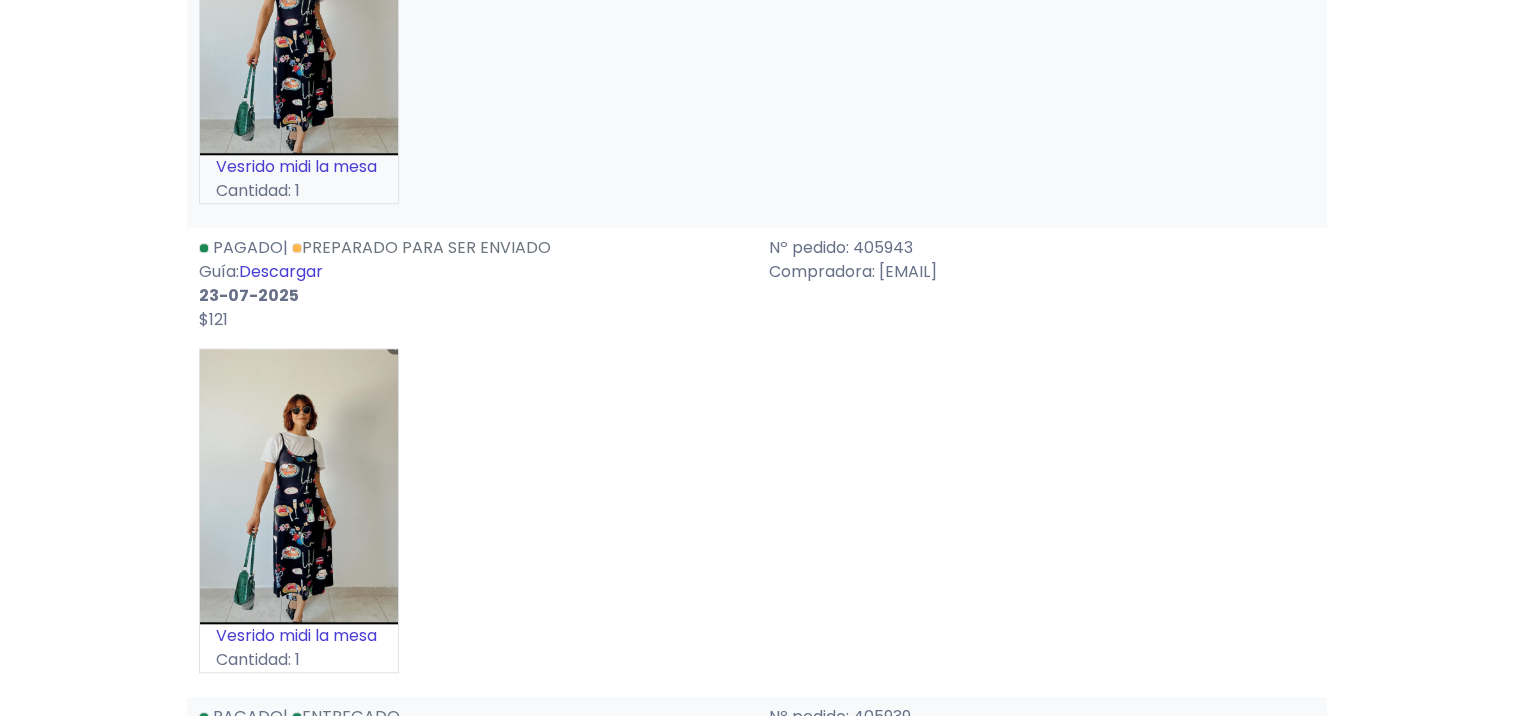 click on "¡Cuidado! ¡Que no suspendan tu tienda por sobrepeso! ⚠️ Atención: los envíos no pueden superar los 5 kilos volumétricos (5 kilos ó 20cm x 30cm x 40cm) 📦 ⚖️  📦 ⚖️  ¿Cómo medirlos? 📐📏  Guía aquí.
Convierte tu oferta para desbloquear esta acción
ACTUAL
Plan gratuito
5 ventas sin costo al mes" at bounding box center (756, -3204) 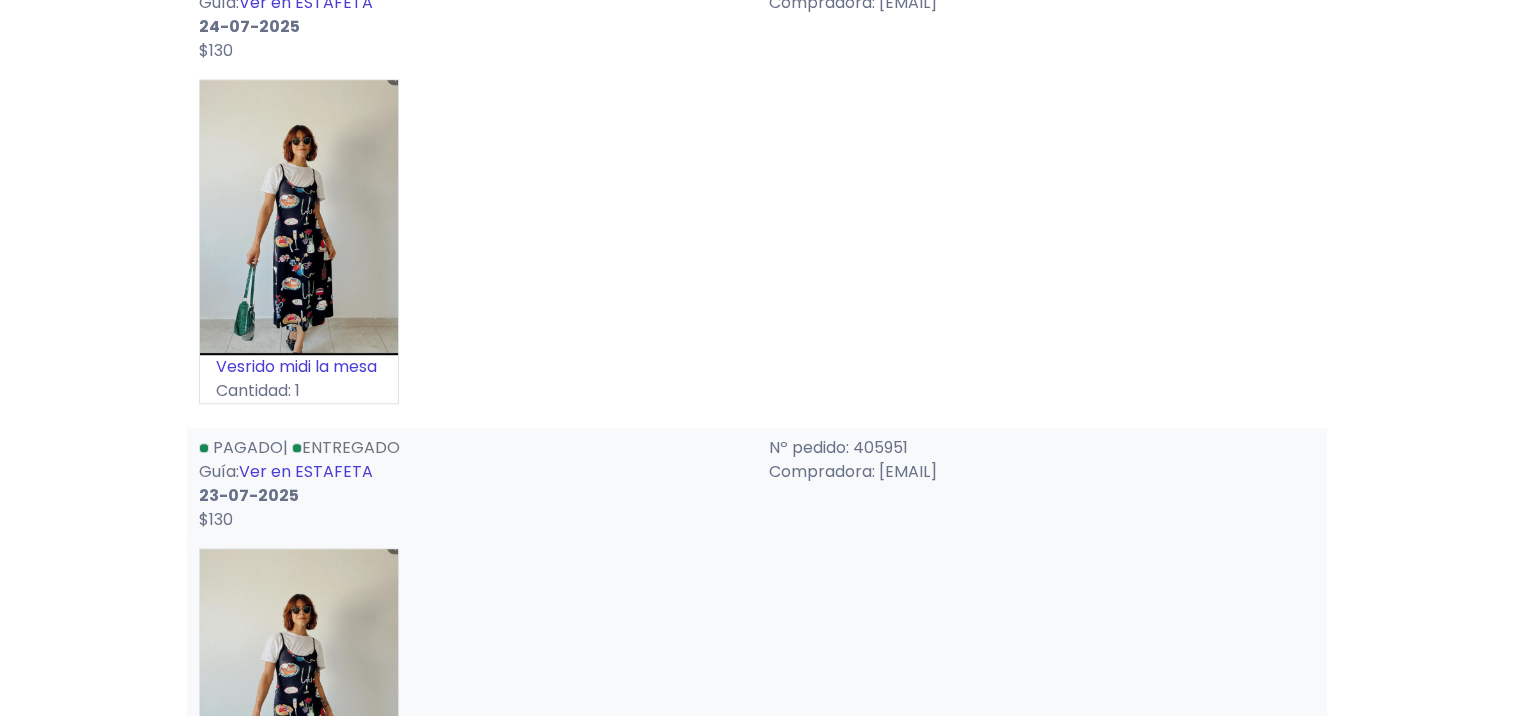 scroll, scrollTop: 8757, scrollLeft: 0, axis: vertical 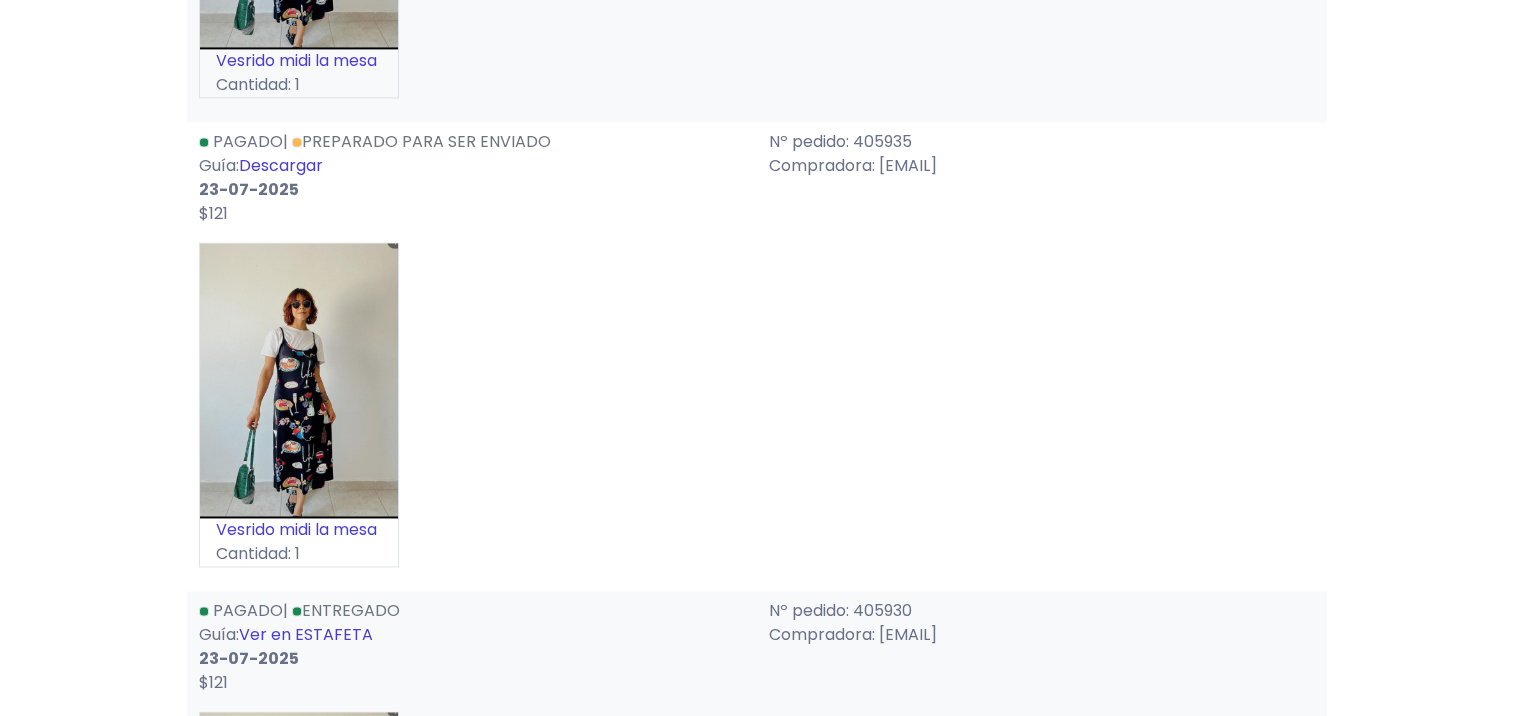 click on "Descargar" at bounding box center (281, 165) 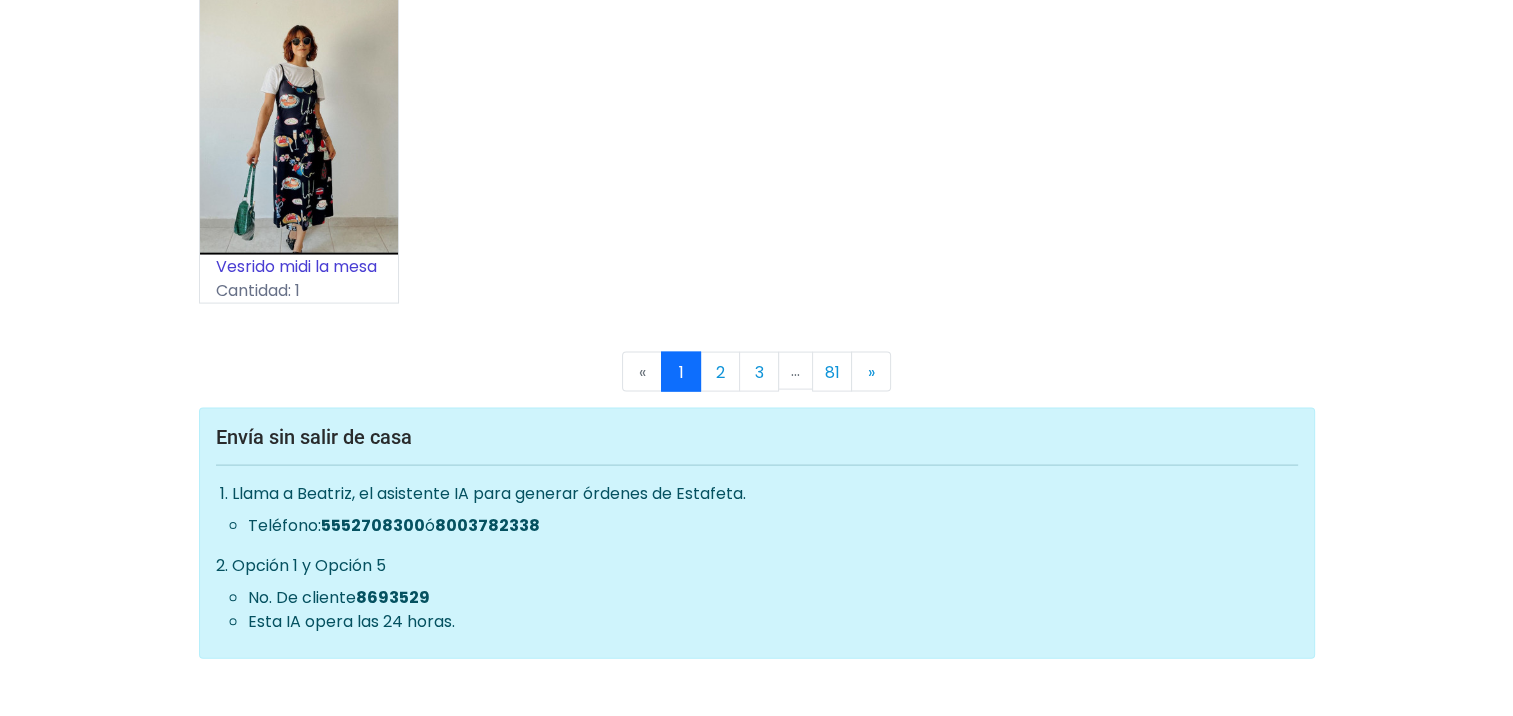 scroll, scrollTop: 11709, scrollLeft: 0, axis: vertical 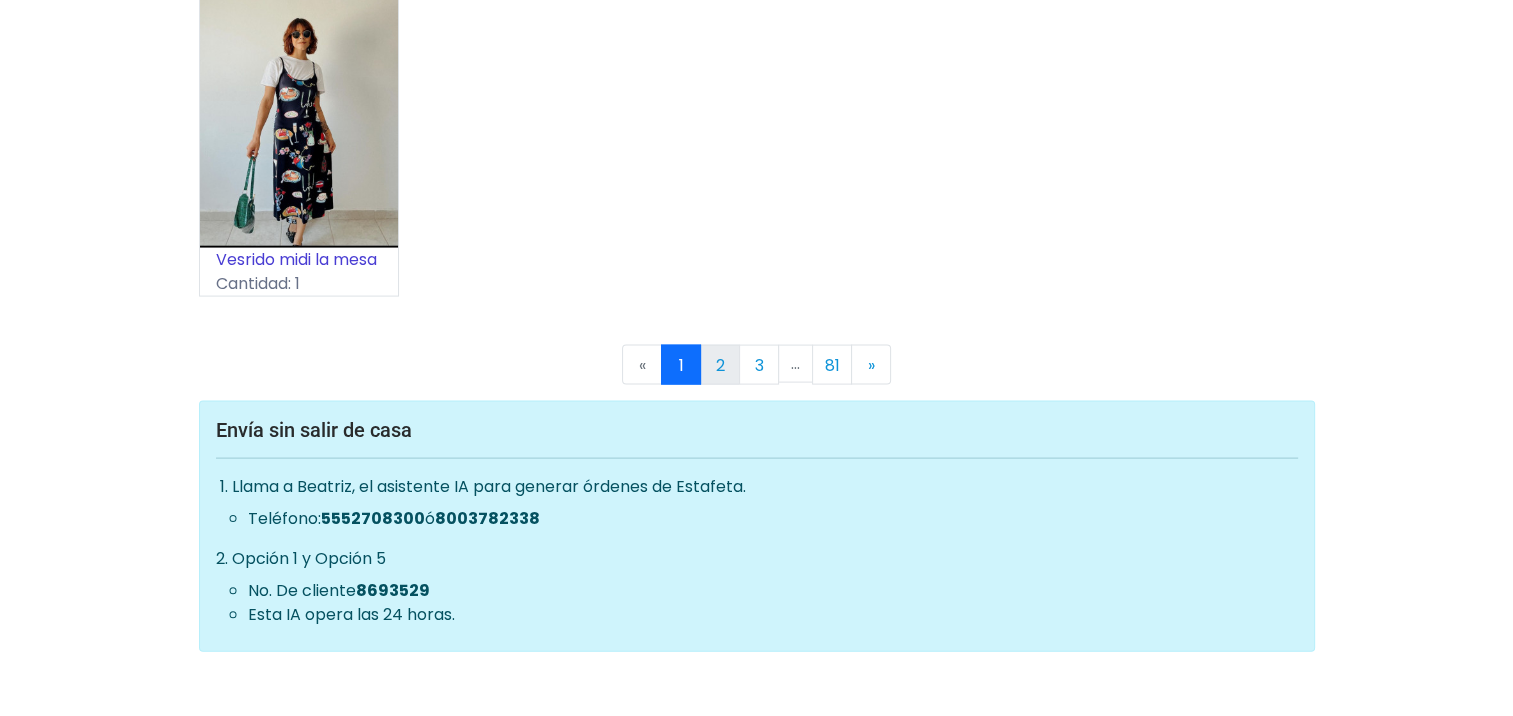 click on "2" at bounding box center [720, 365] 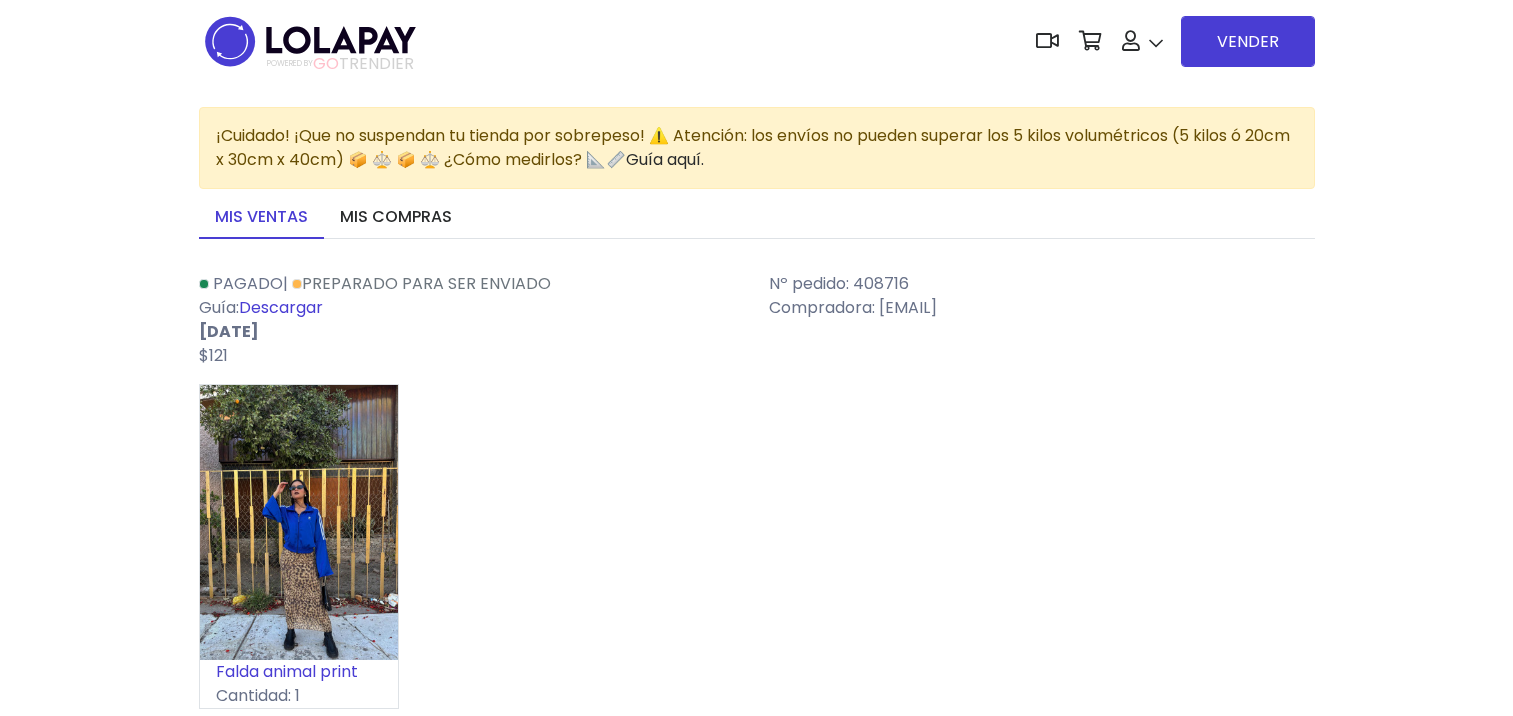 scroll, scrollTop: 0, scrollLeft: 0, axis: both 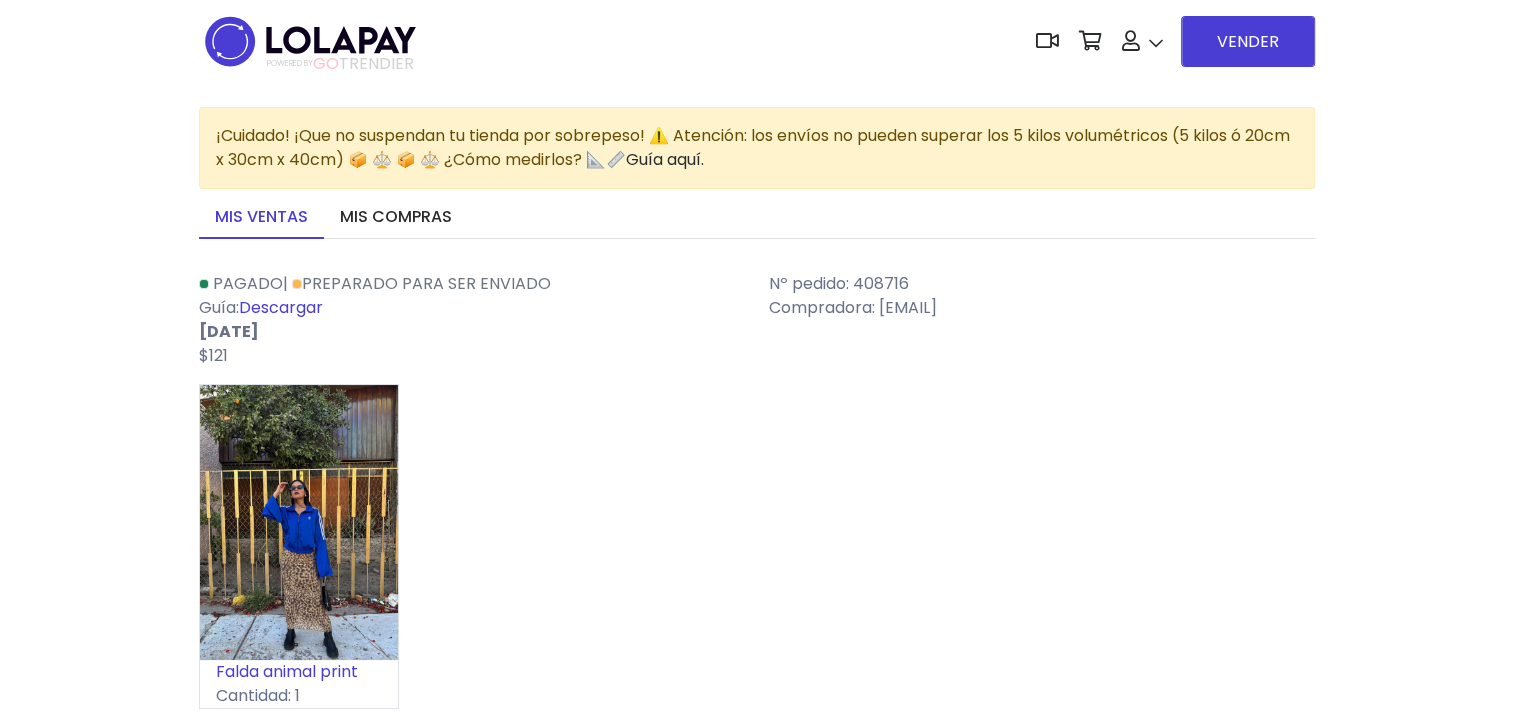 click on "Descargar" at bounding box center (281, 307) 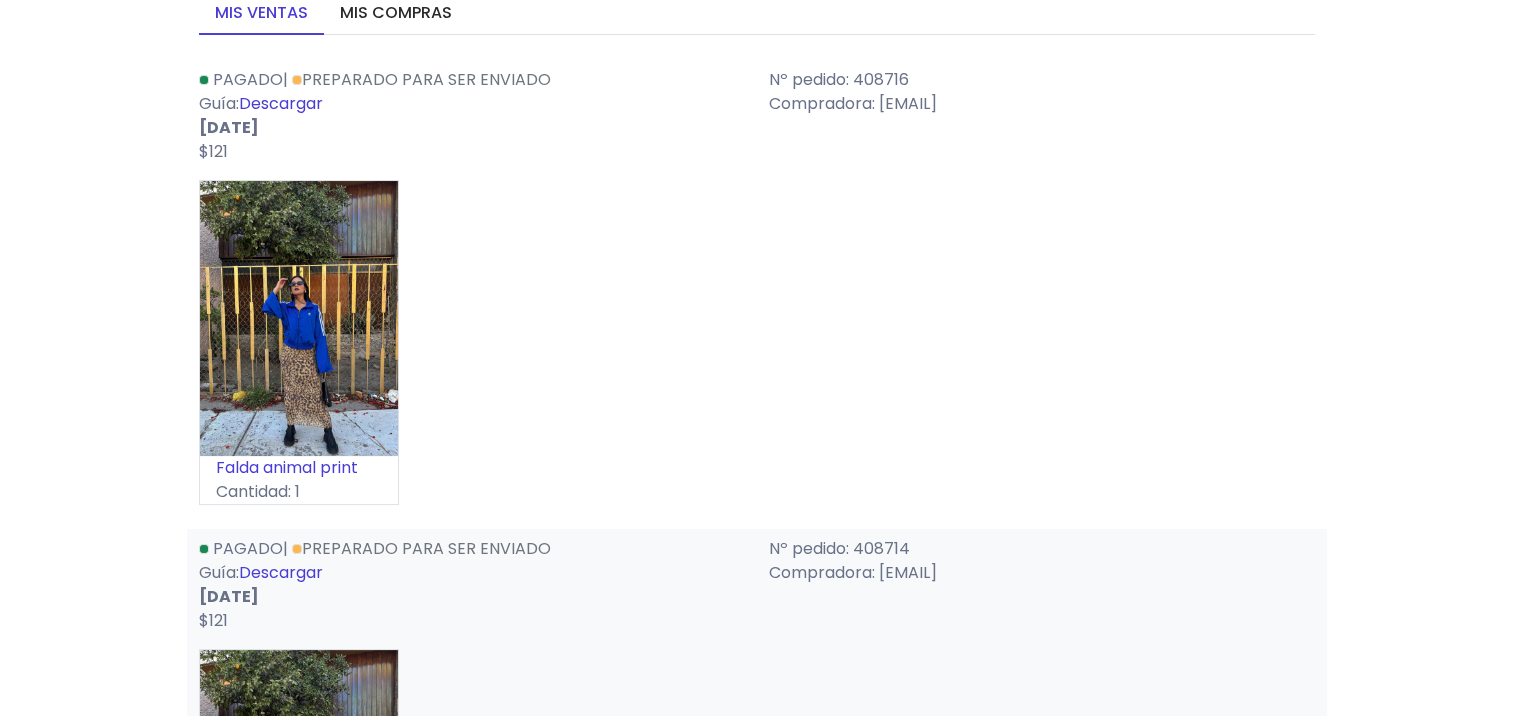 scroll, scrollTop: 0, scrollLeft: 0, axis: both 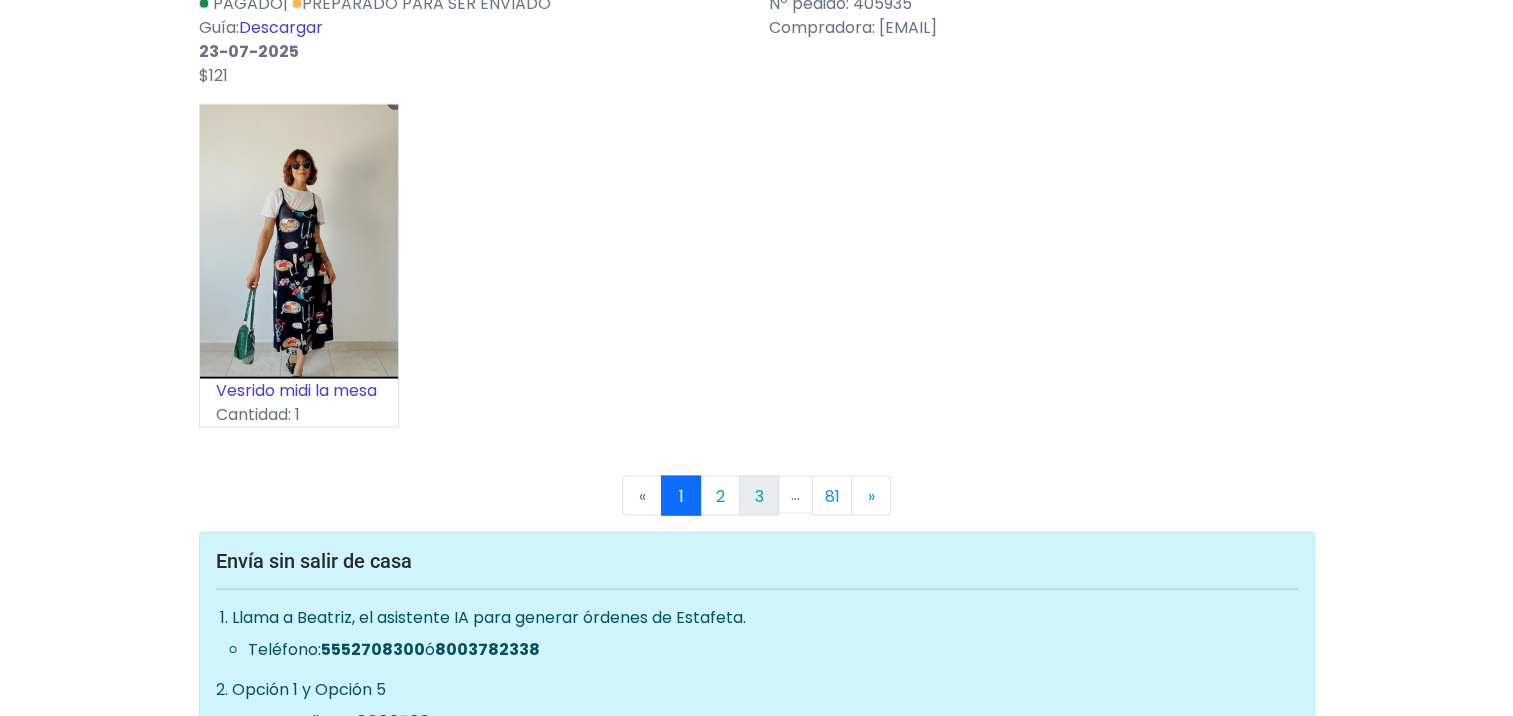 click on "3" at bounding box center [759, 496] 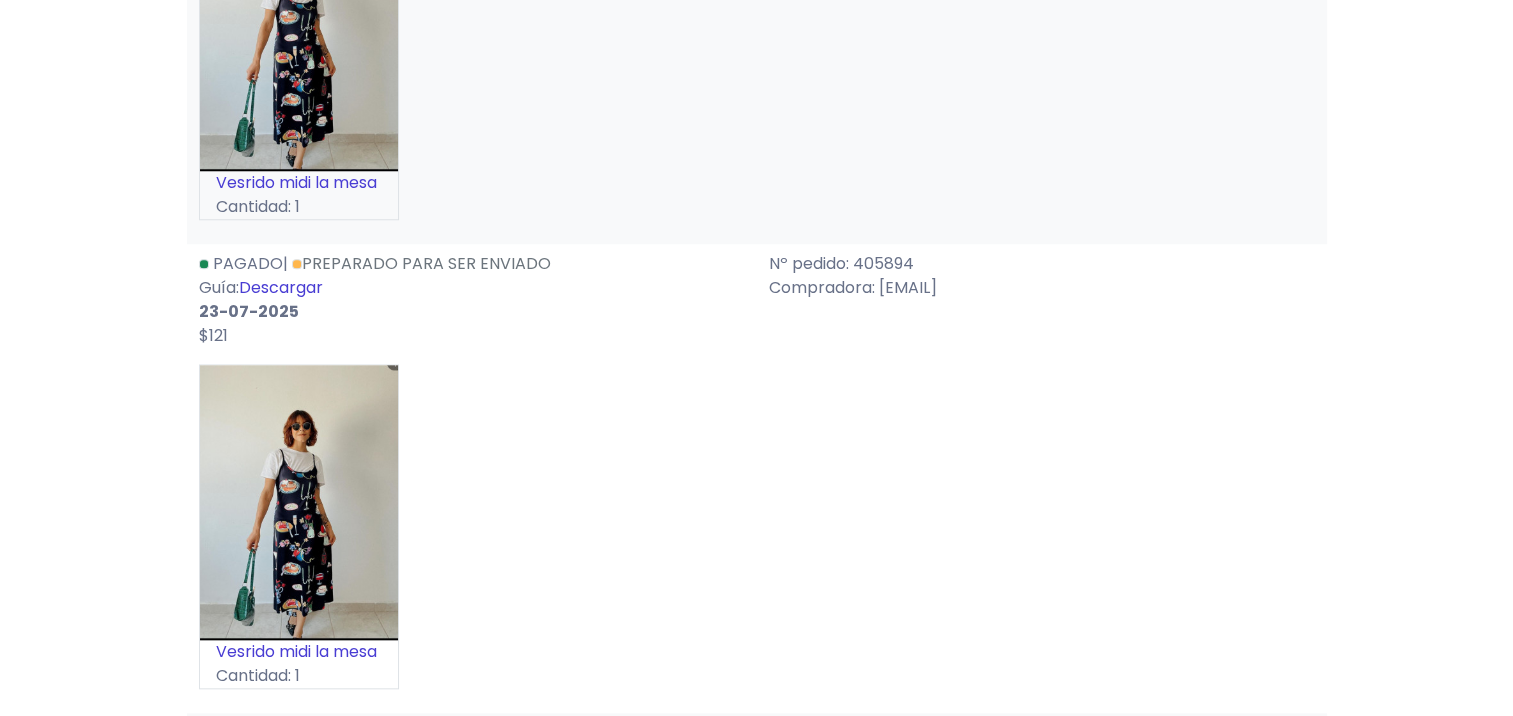 scroll, scrollTop: 1900, scrollLeft: 0, axis: vertical 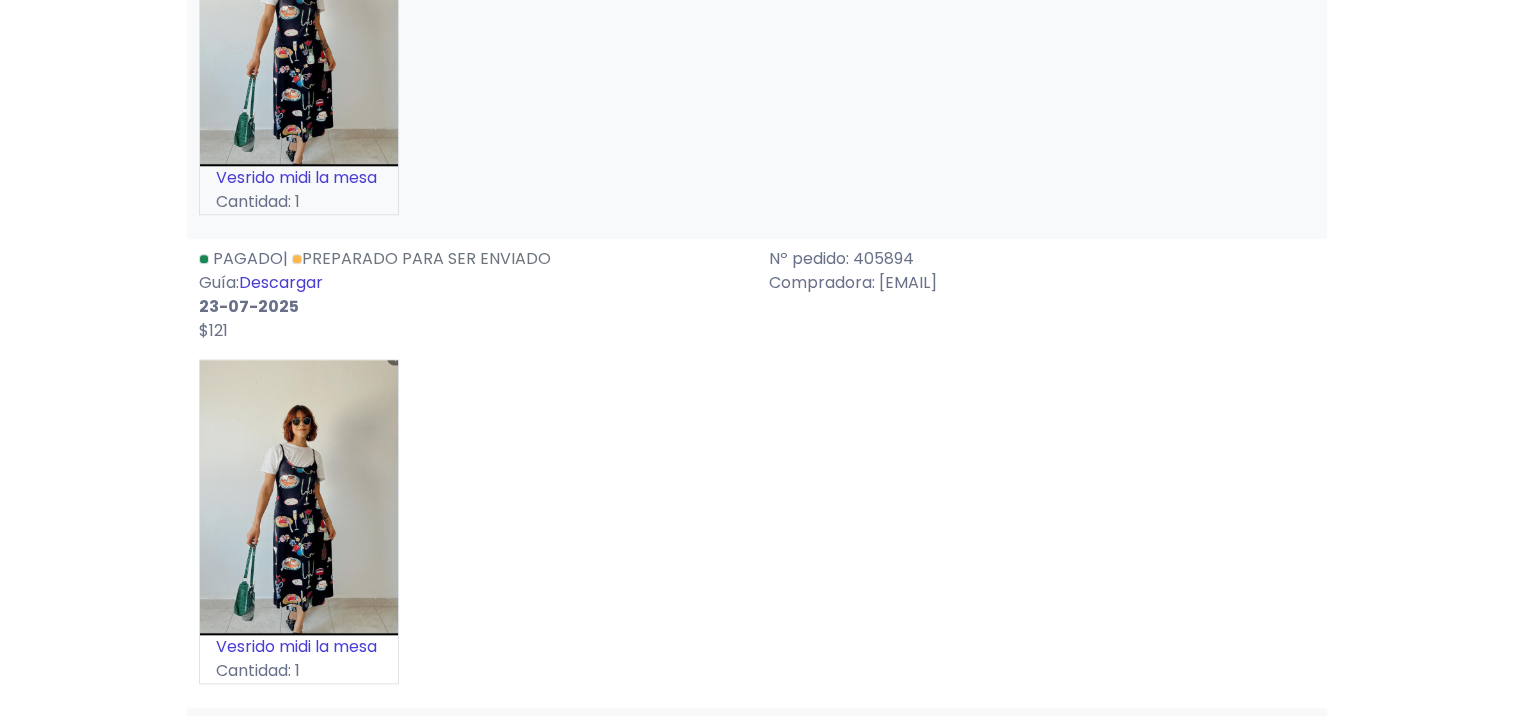 click on "Descargar" at bounding box center (281, 282) 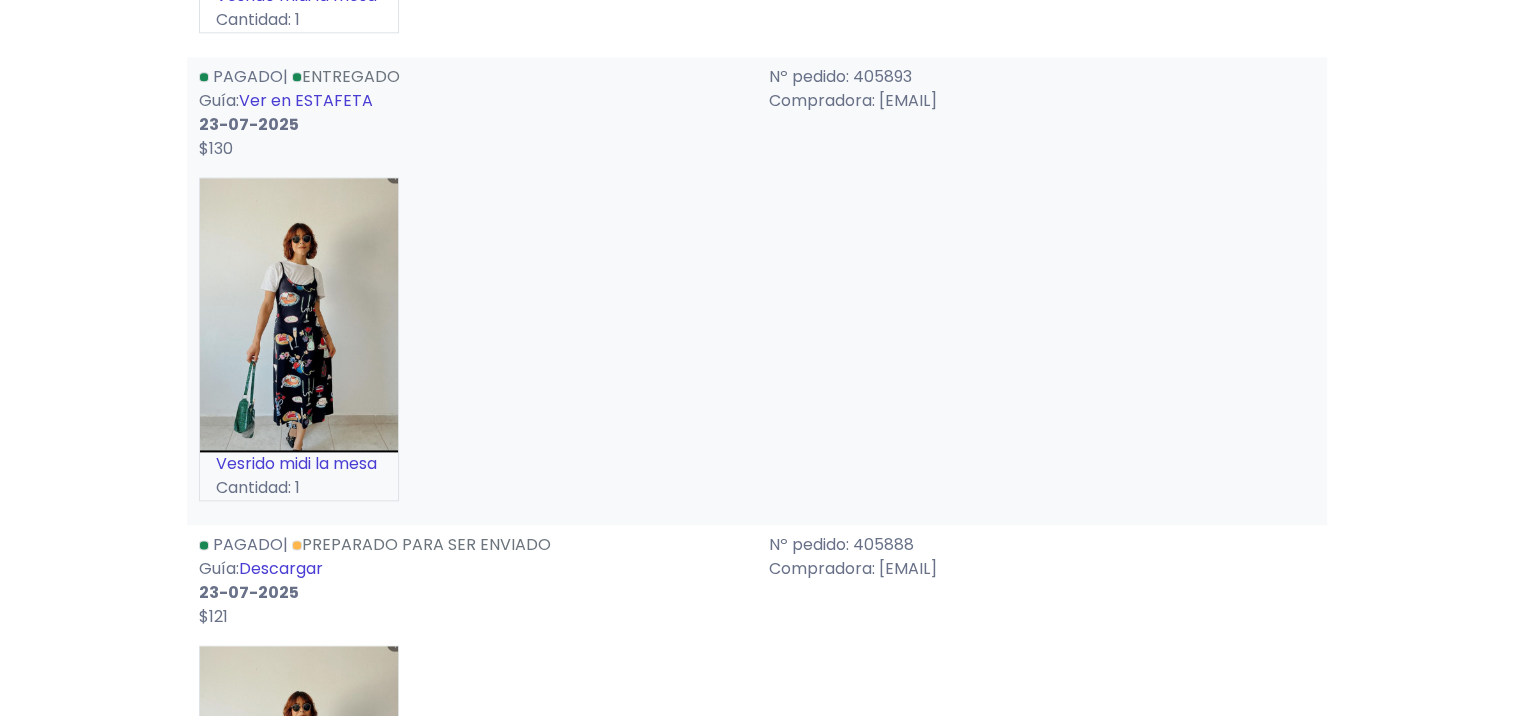 scroll, scrollTop: 2600, scrollLeft: 0, axis: vertical 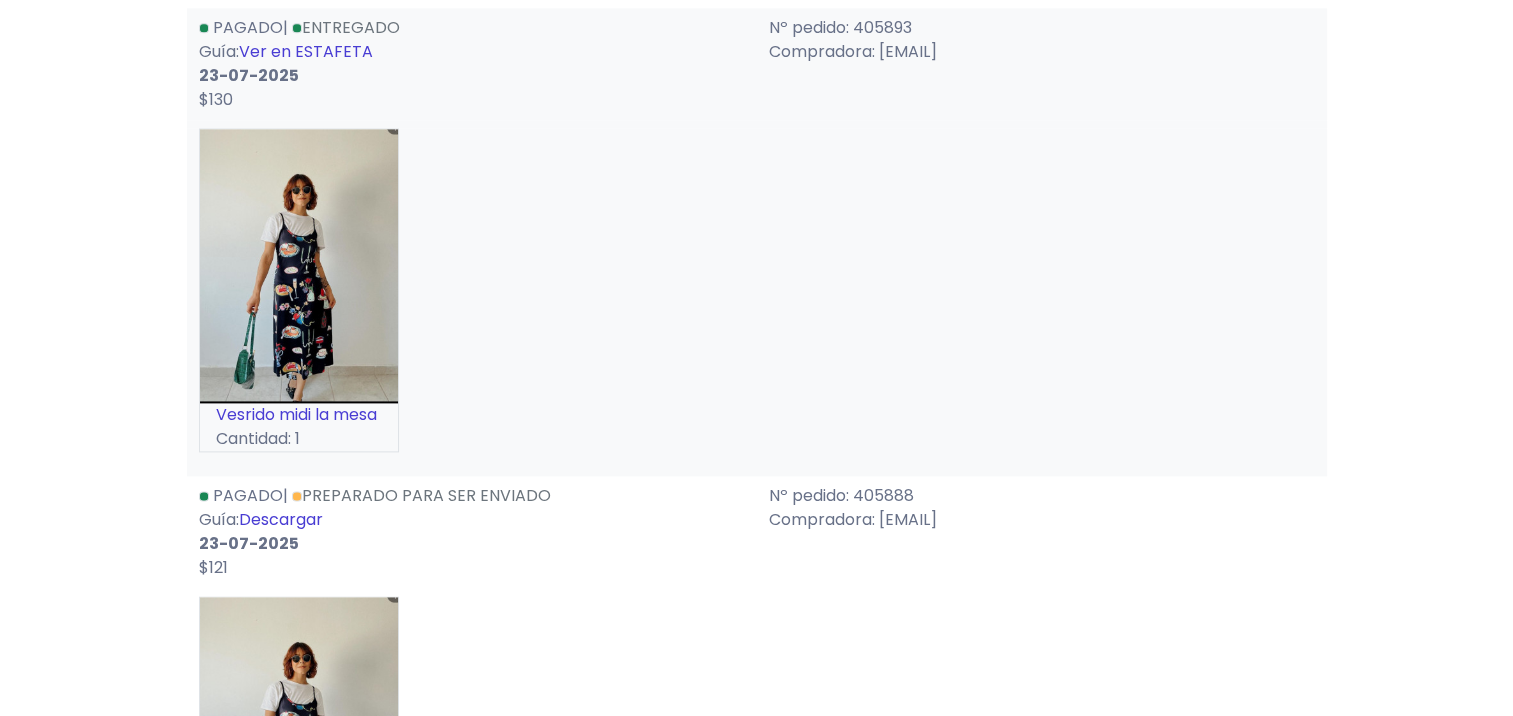 click on "Descargar" at bounding box center (281, 519) 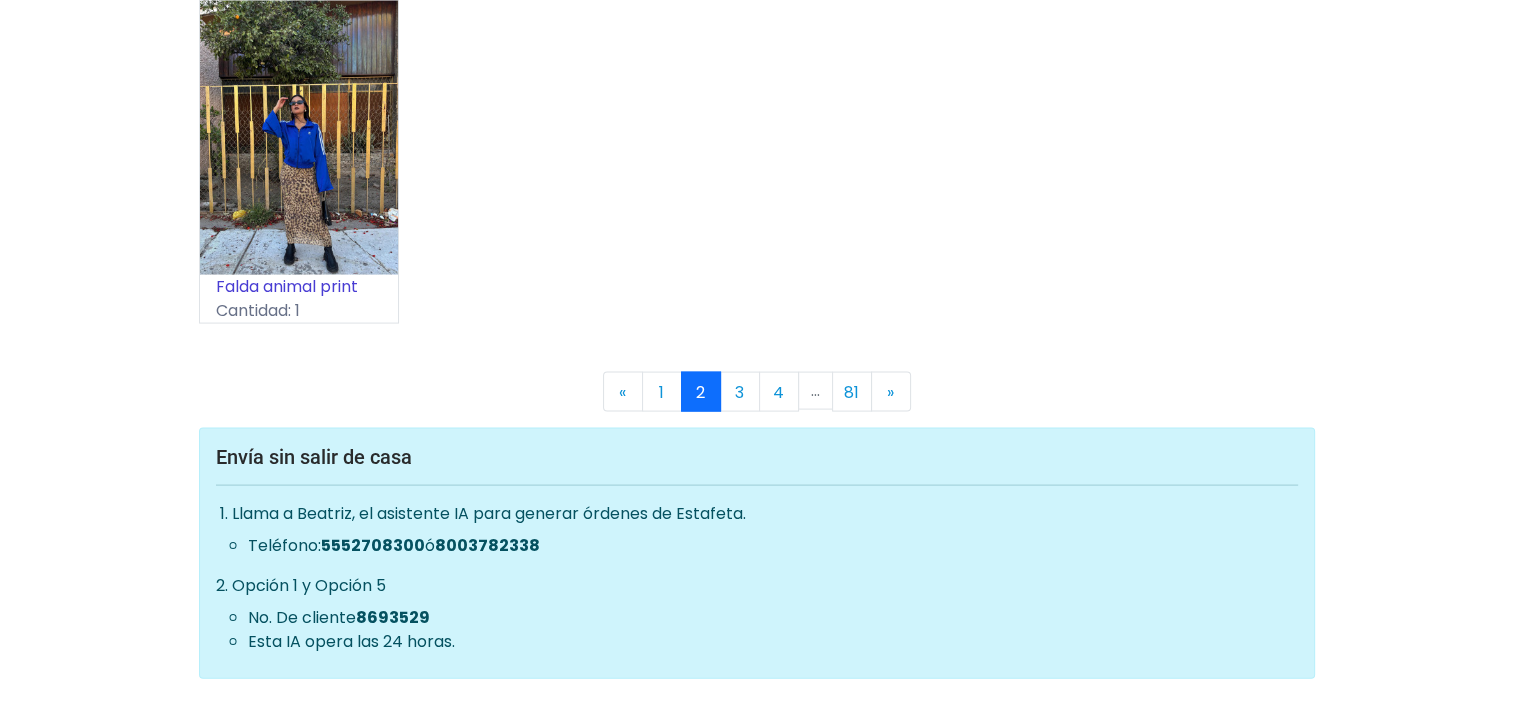 scroll, scrollTop: 11661, scrollLeft: 0, axis: vertical 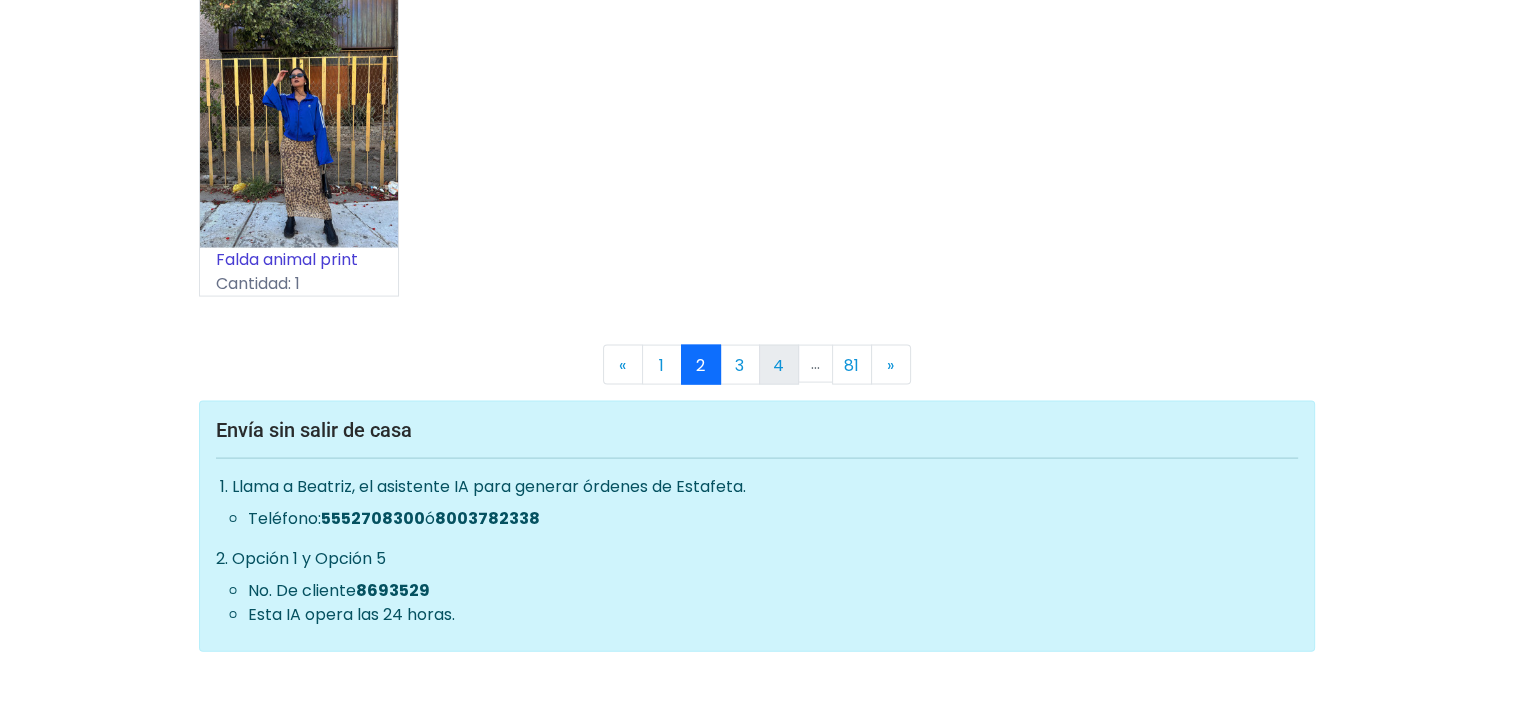 click on "4" at bounding box center (779, 365) 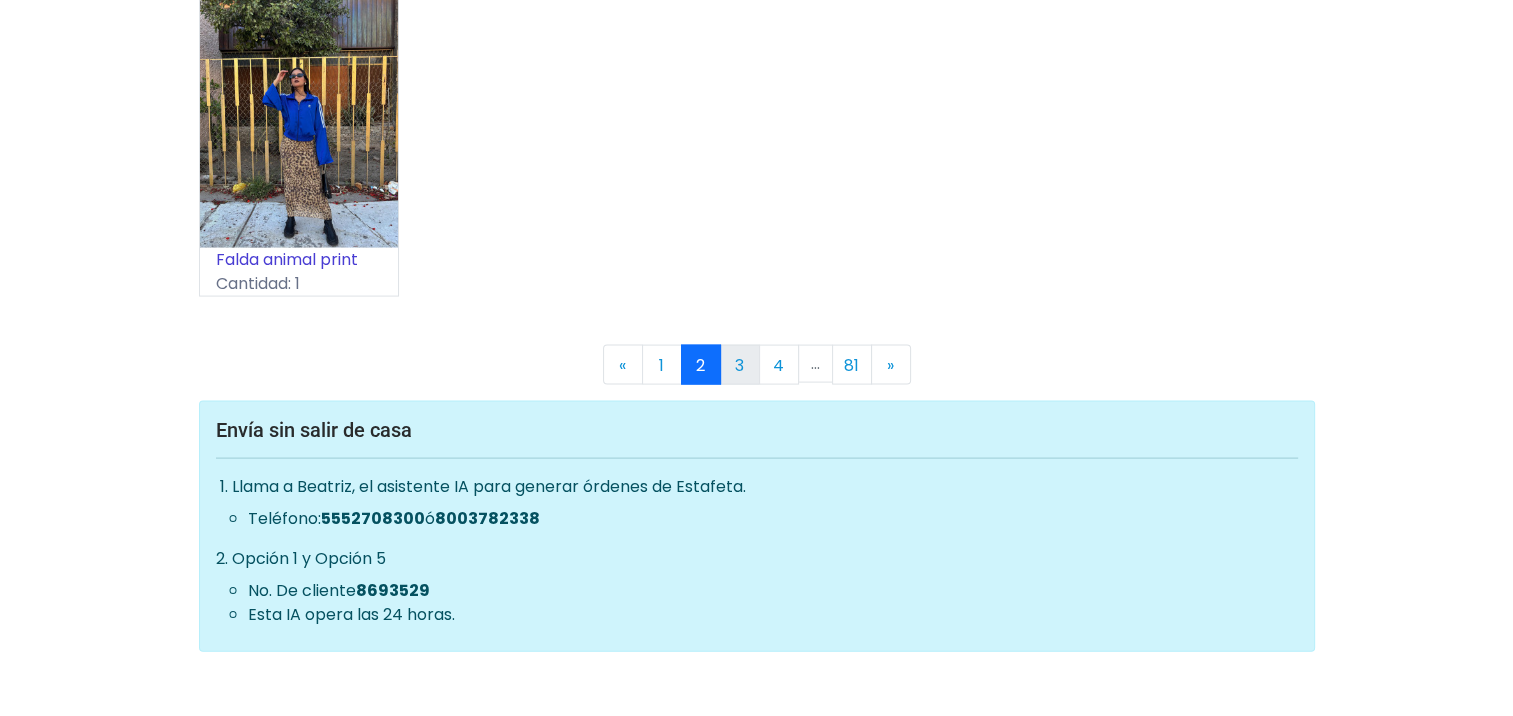 click on "3" at bounding box center [740, 365] 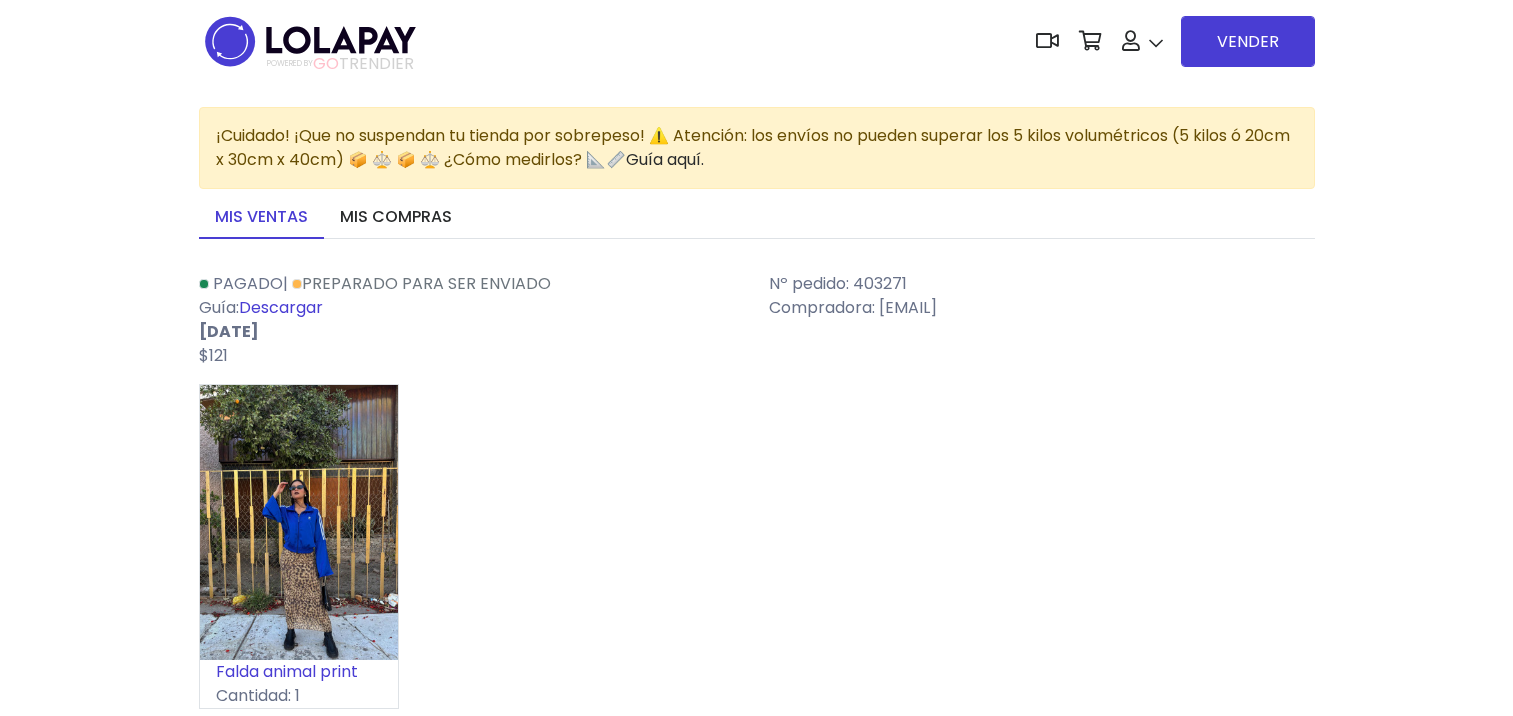 scroll, scrollTop: 0, scrollLeft: 0, axis: both 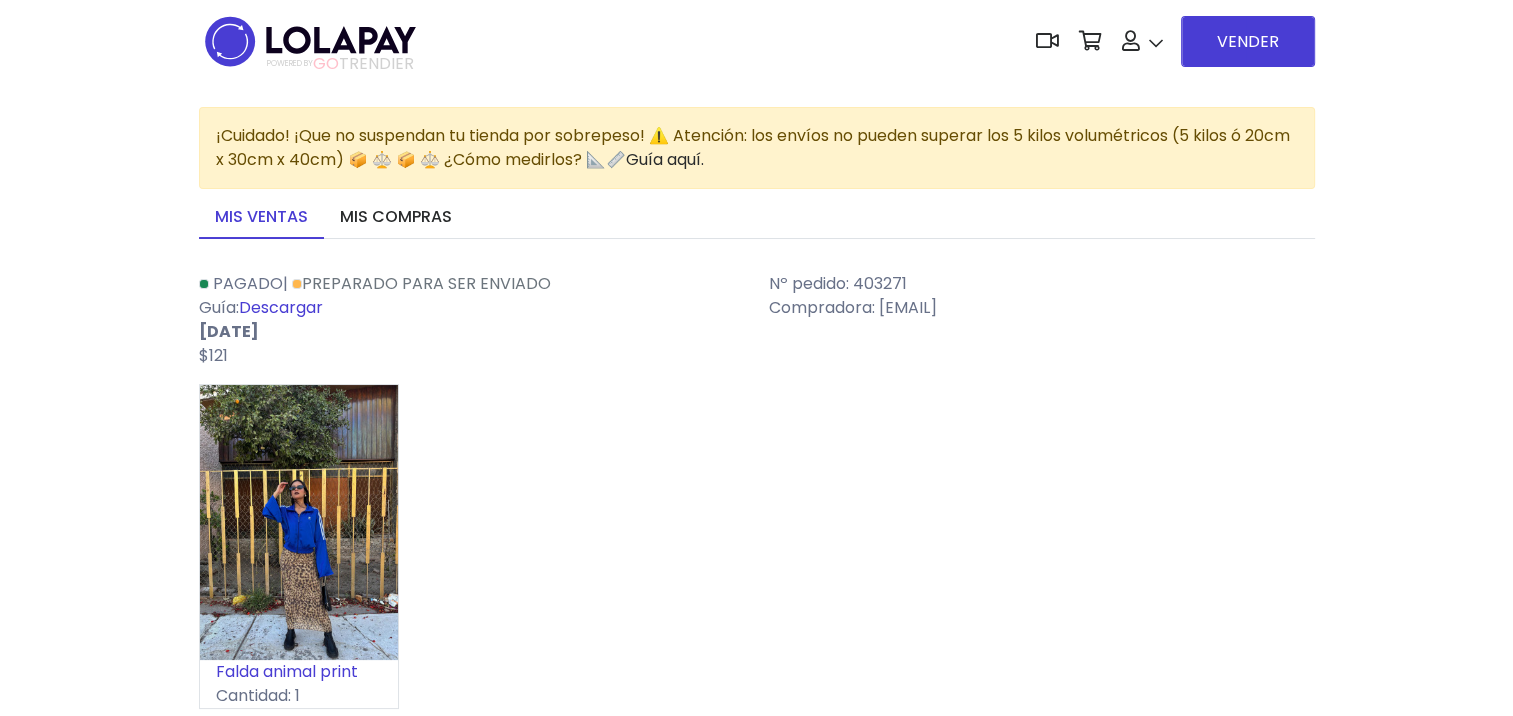 click on "Descargar" at bounding box center [281, 307] 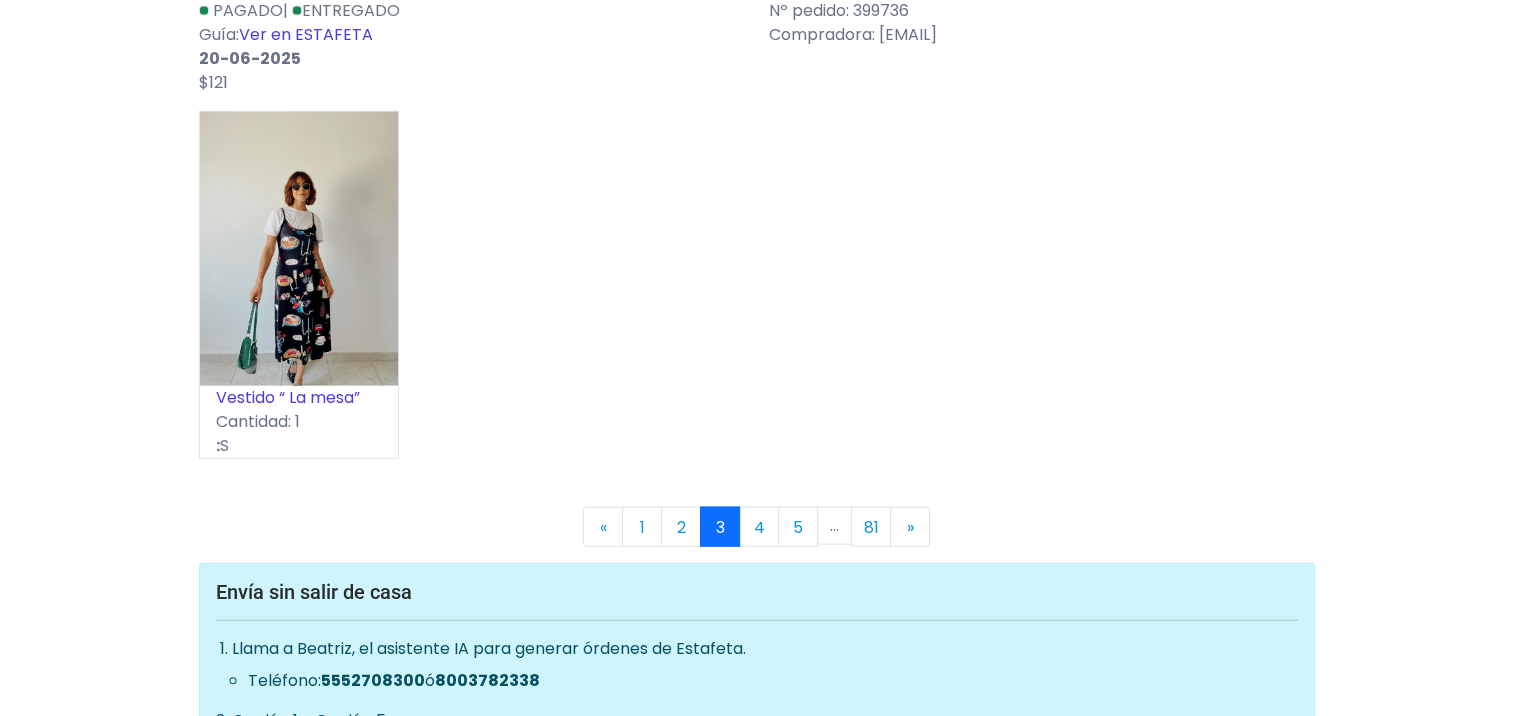scroll, scrollTop: 11900, scrollLeft: 0, axis: vertical 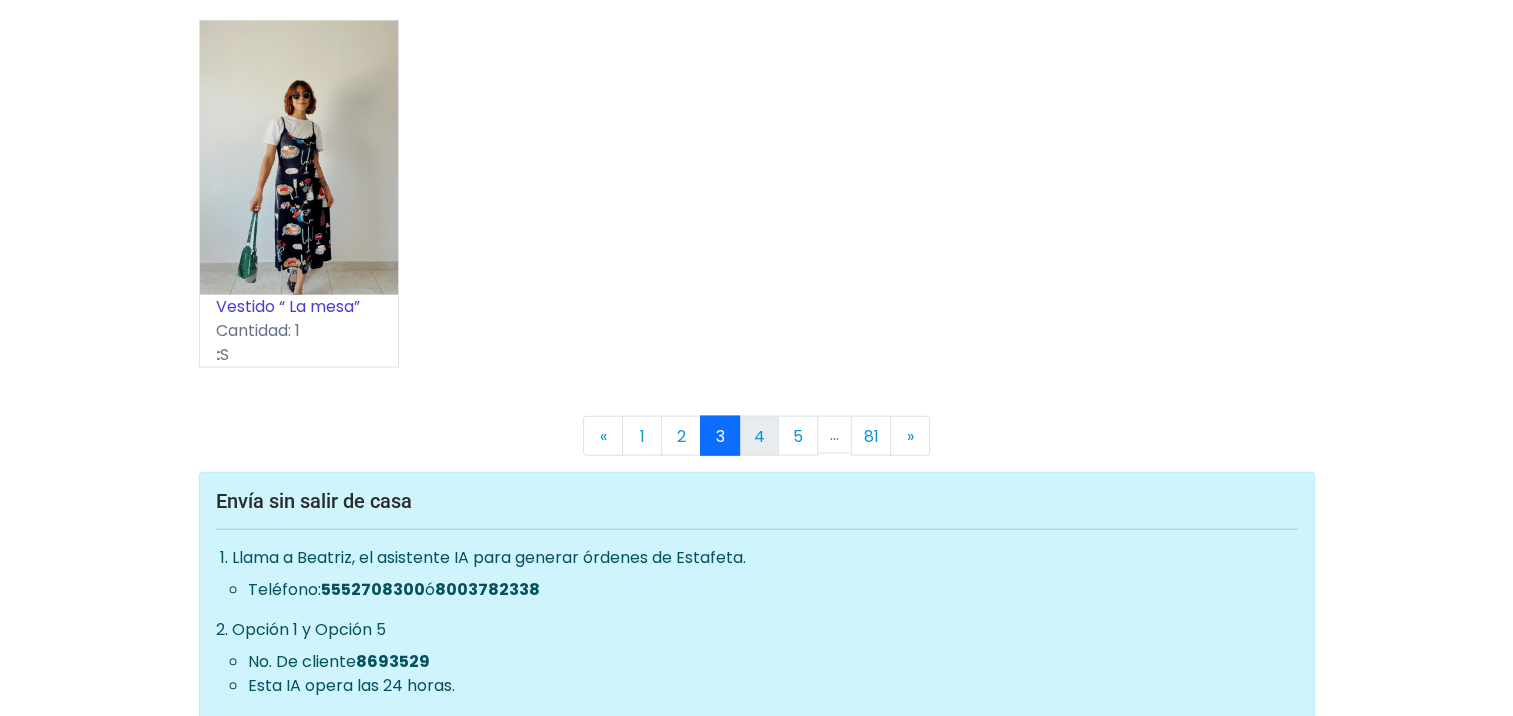 click on "4" at bounding box center [759, 436] 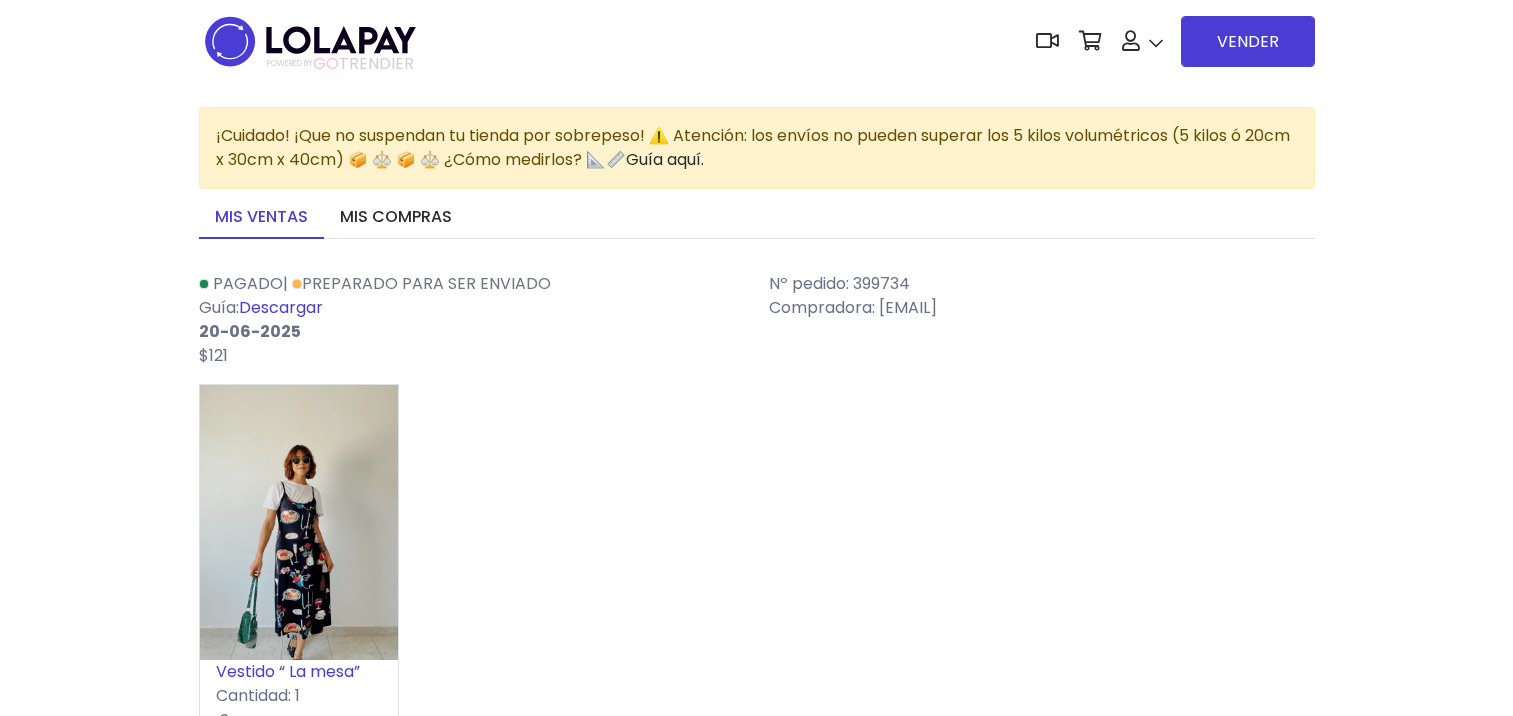 scroll, scrollTop: 0, scrollLeft: 0, axis: both 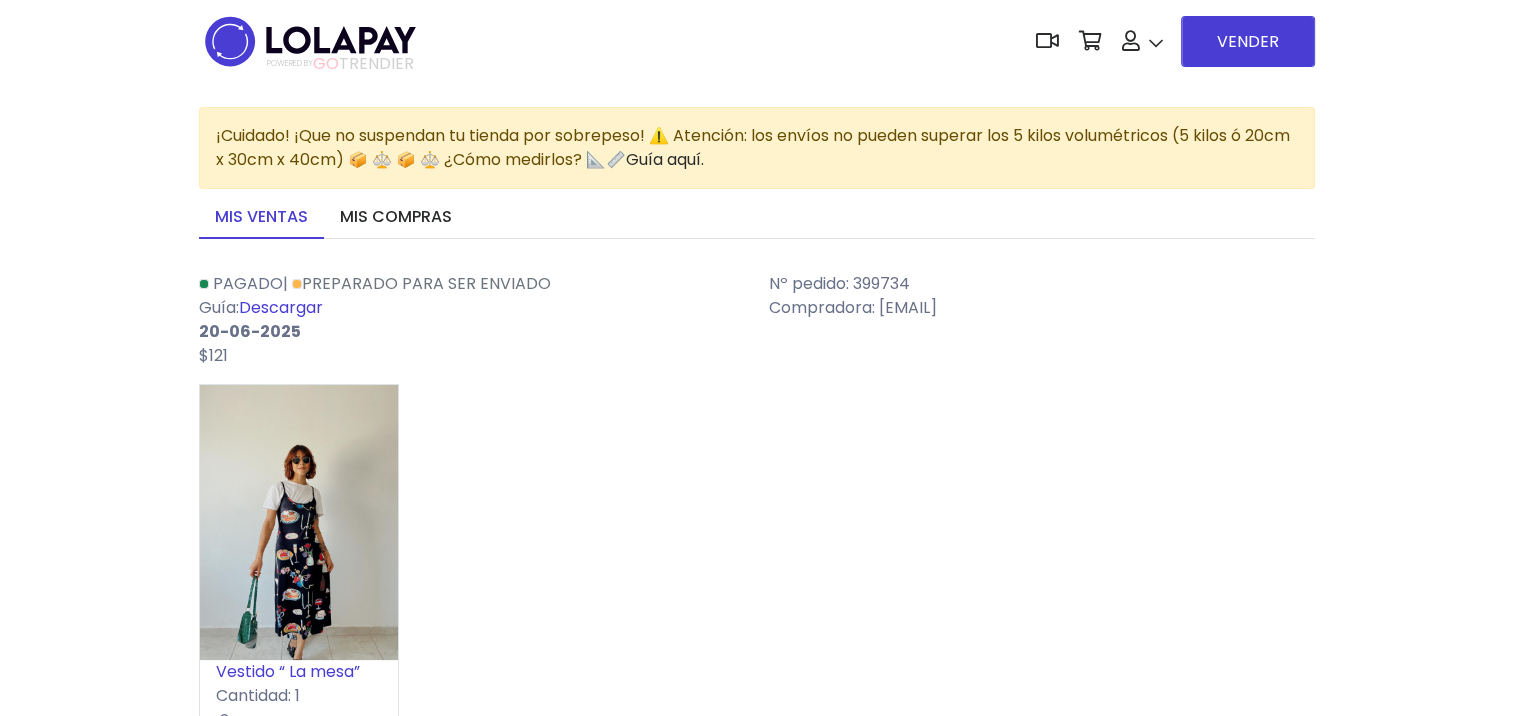 click on "Descargar" at bounding box center [281, 307] 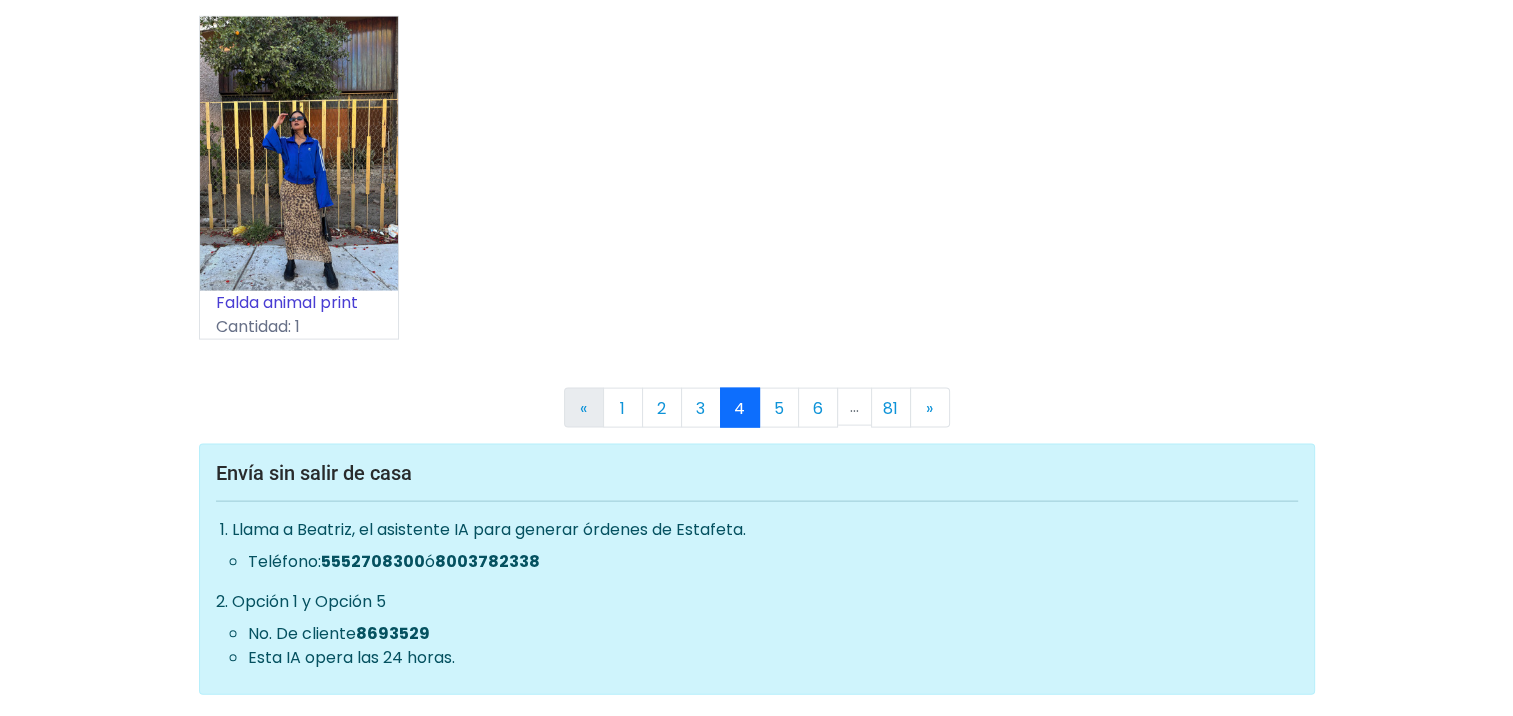 scroll, scrollTop: 11805, scrollLeft: 0, axis: vertical 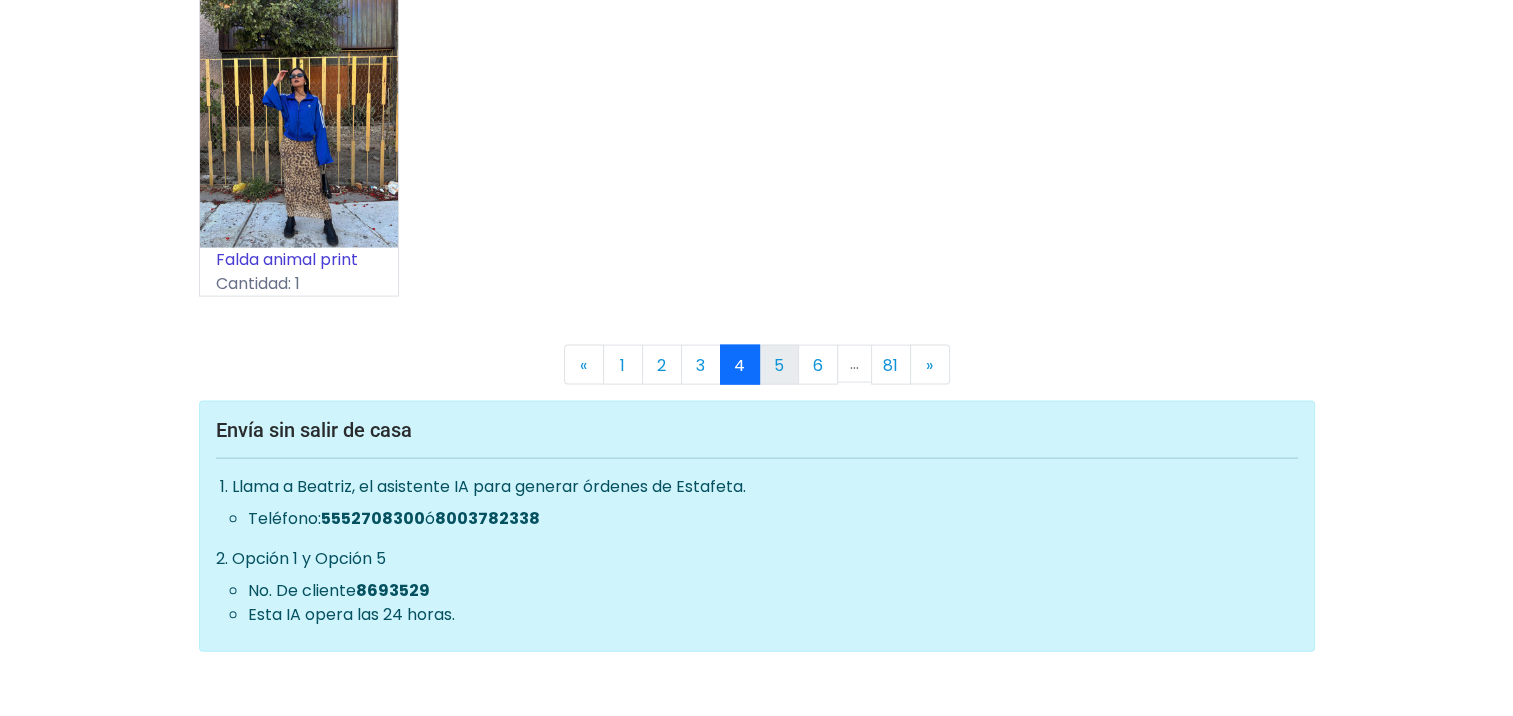 click on "5" at bounding box center (779, 365) 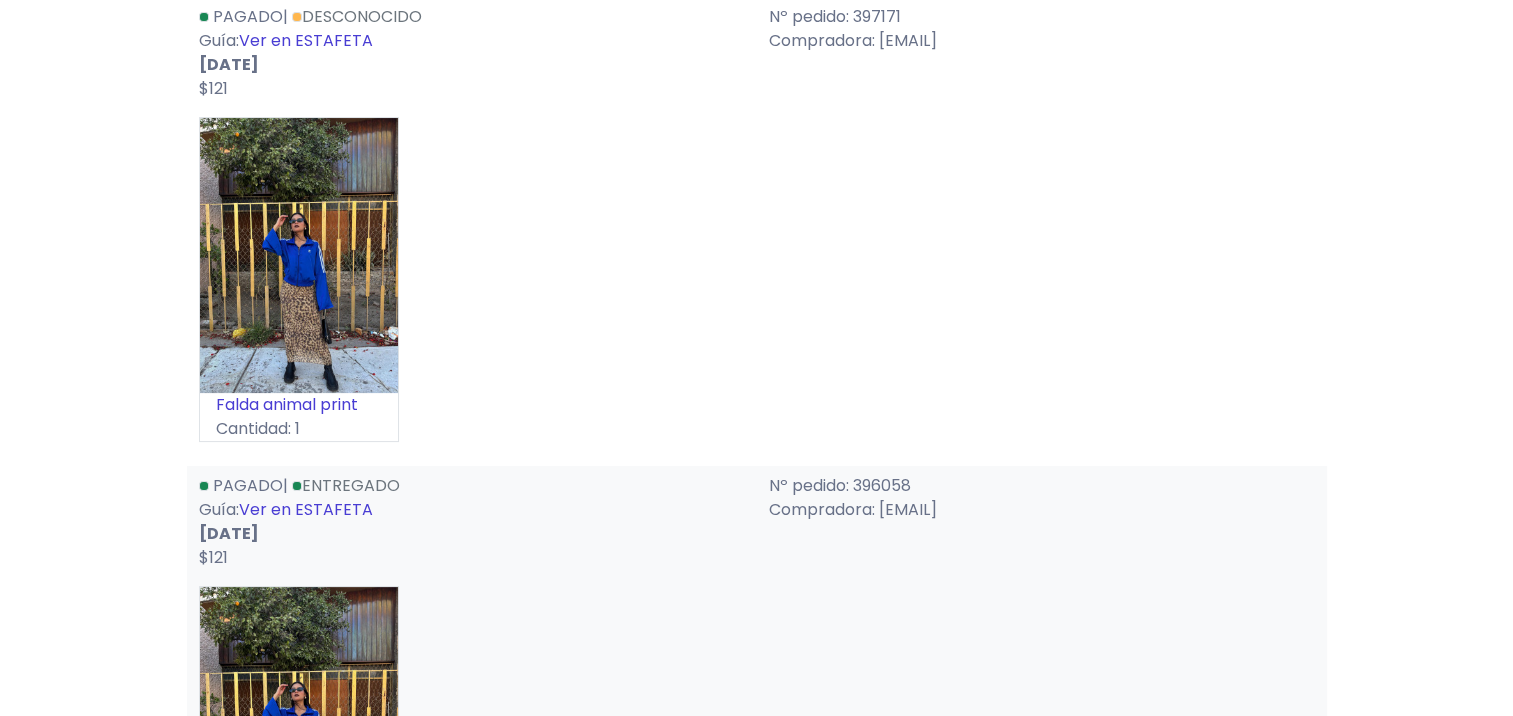 scroll, scrollTop: 0, scrollLeft: 0, axis: both 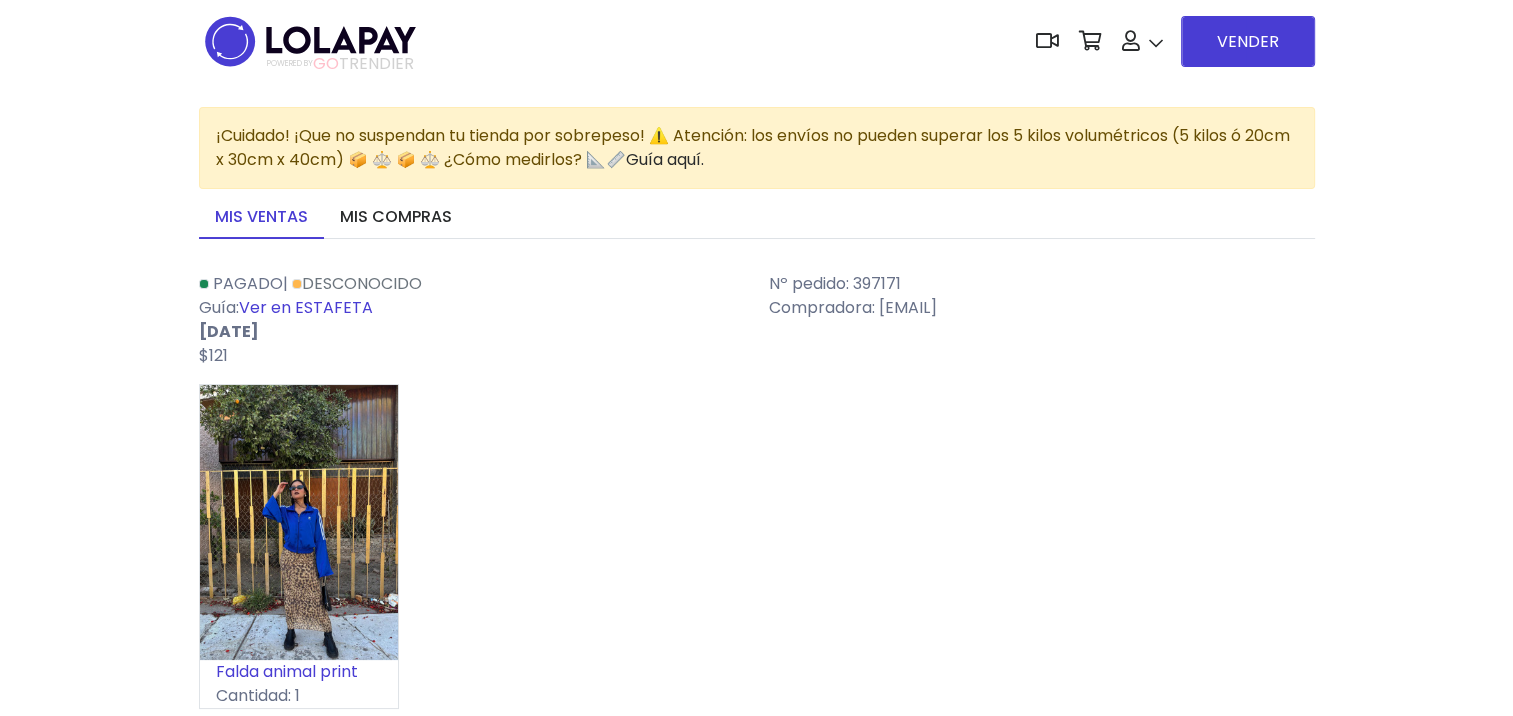 click on "Ver en ESTAFETA" at bounding box center [306, 307] 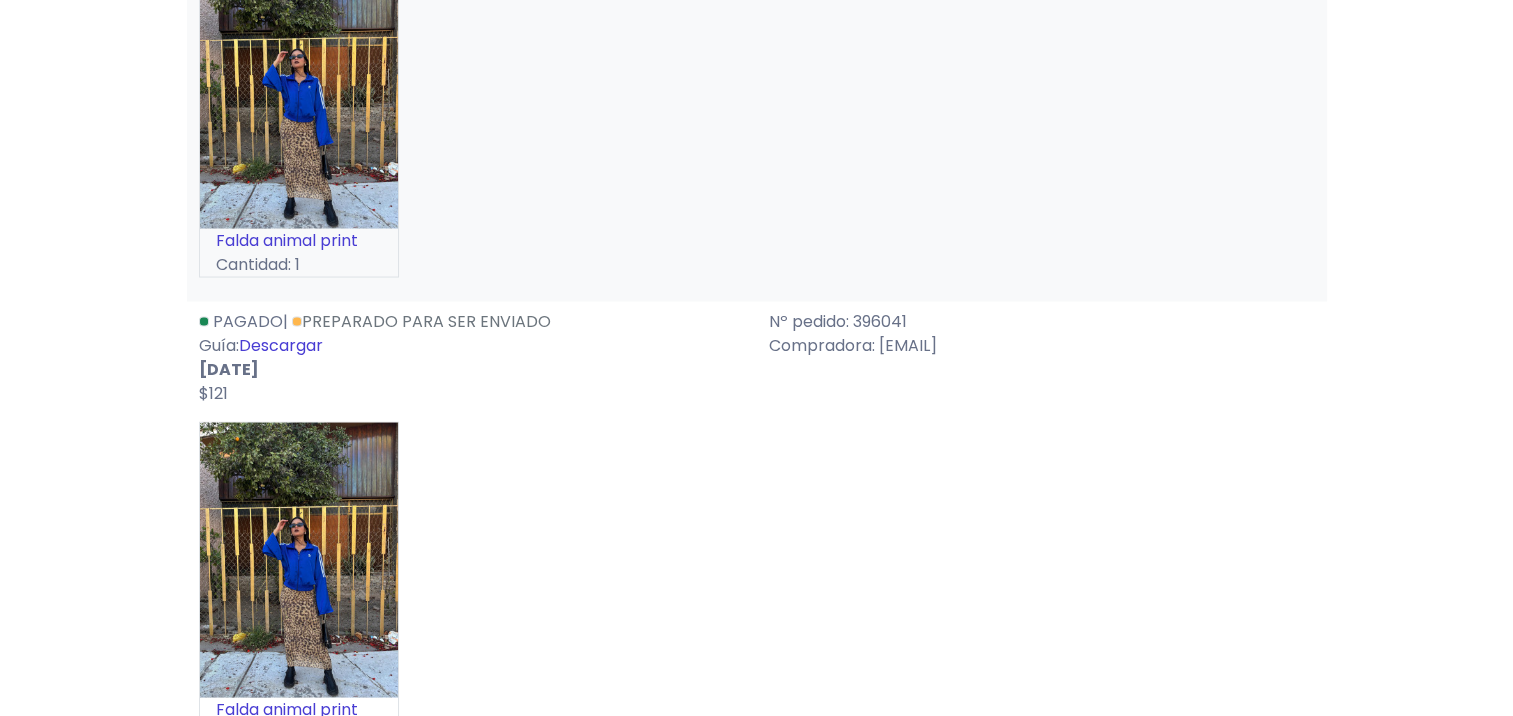 scroll, scrollTop: 3800, scrollLeft: 0, axis: vertical 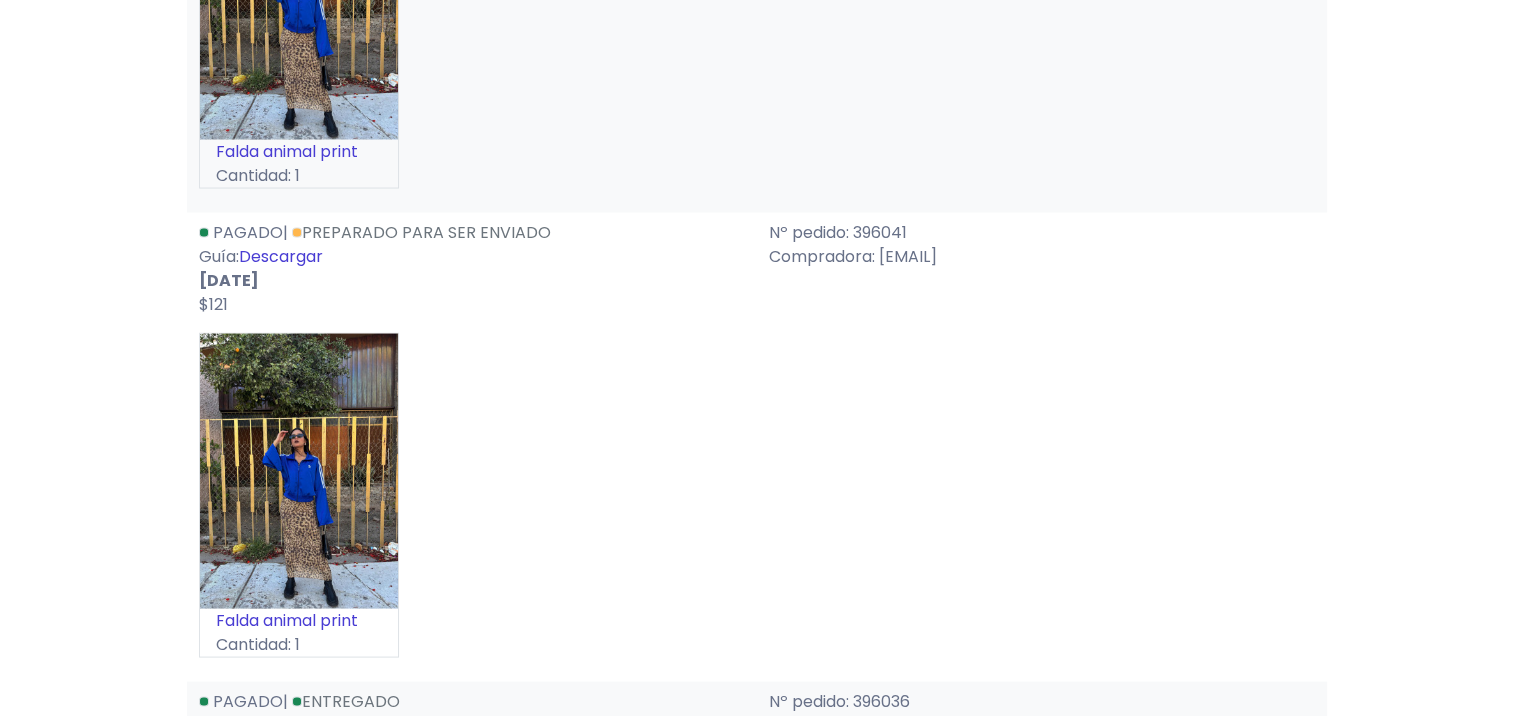 click on "Descargar" at bounding box center [281, 256] 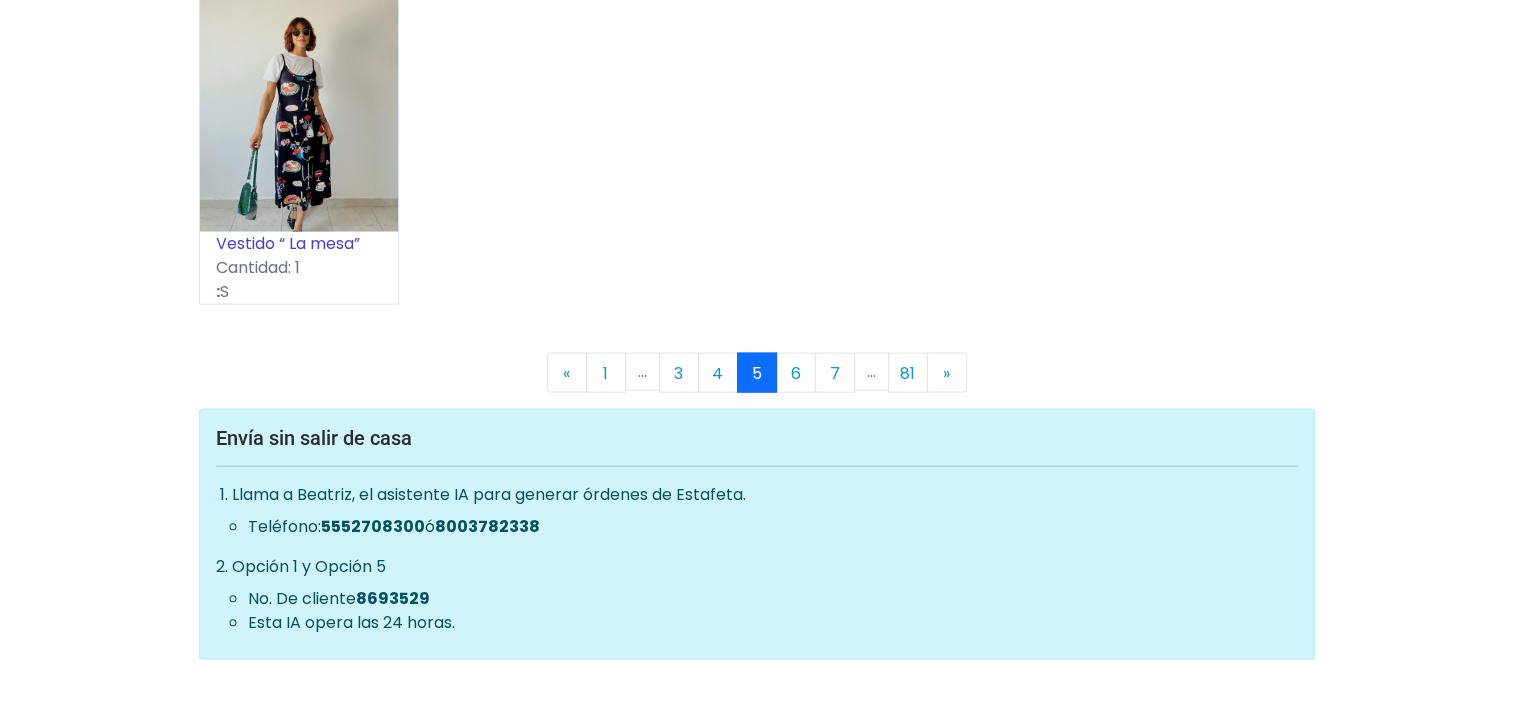 scroll, scrollTop: 11800, scrollLeft: 0, axis: vertical 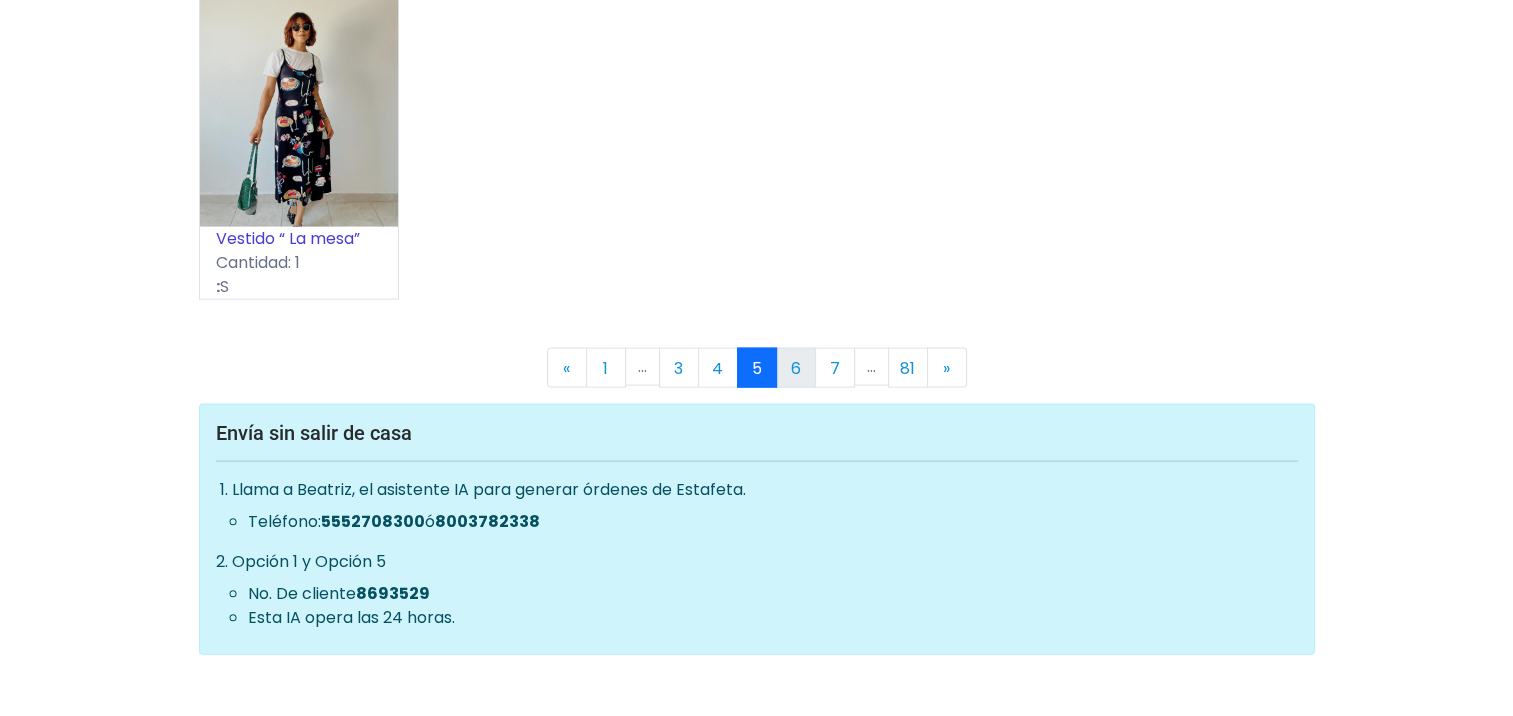 drag, startPoint x: 791, startPoint y: 396, endPoint x: 796, endPoint y: 384, distance: 13 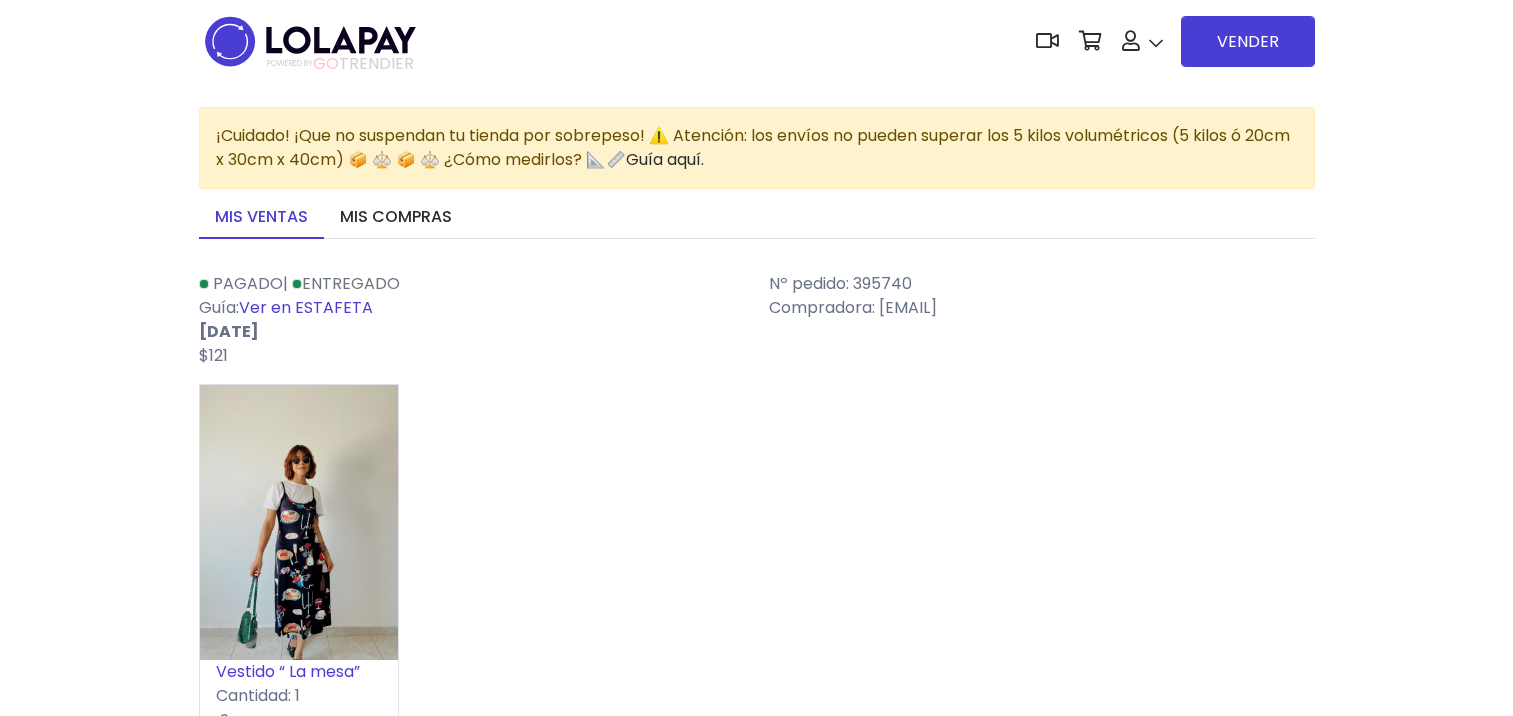 scroll, scrollTop: 0, scrollLeft: 0, axis: both 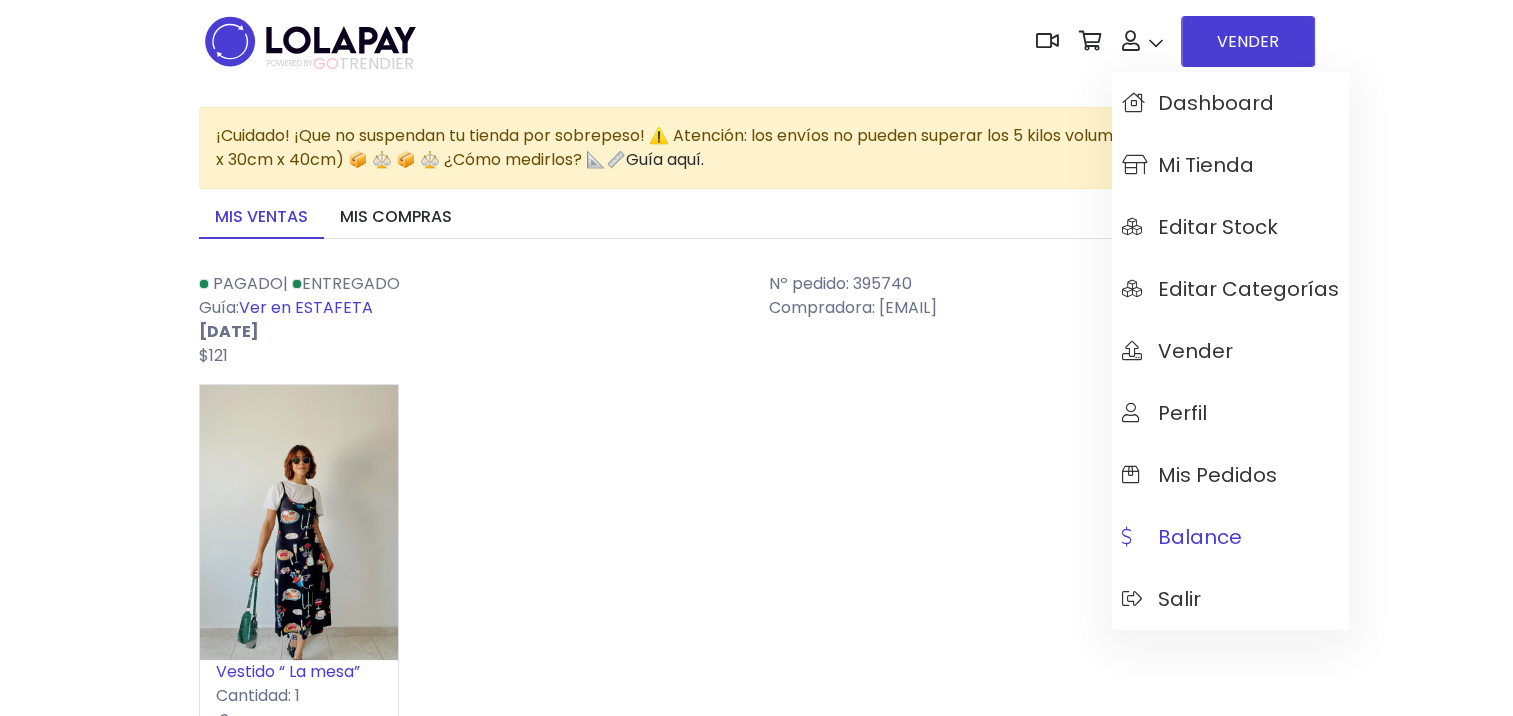 click on "Balance" at bounding box center [1182, 537] 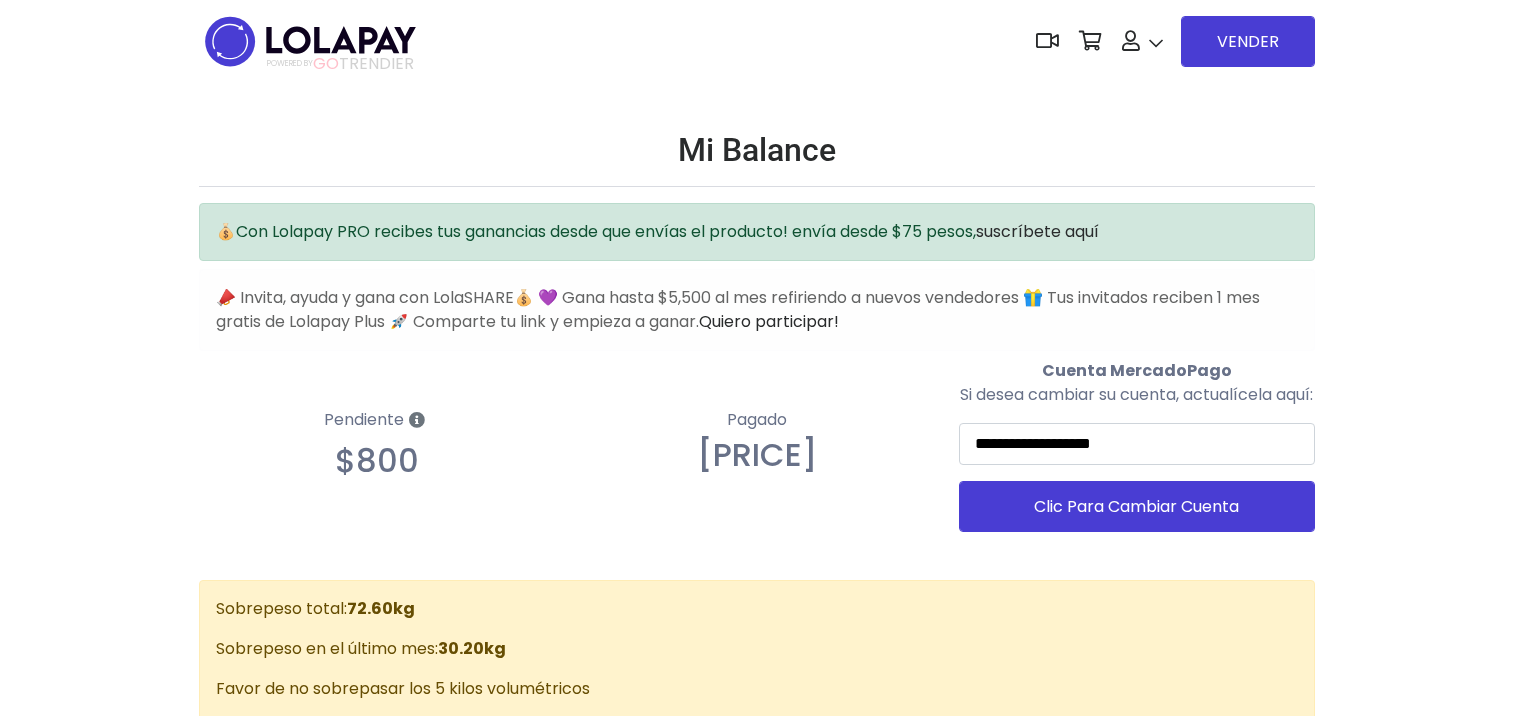 scroll, scrollTop: 0, scrollLeft: 0, axis: both 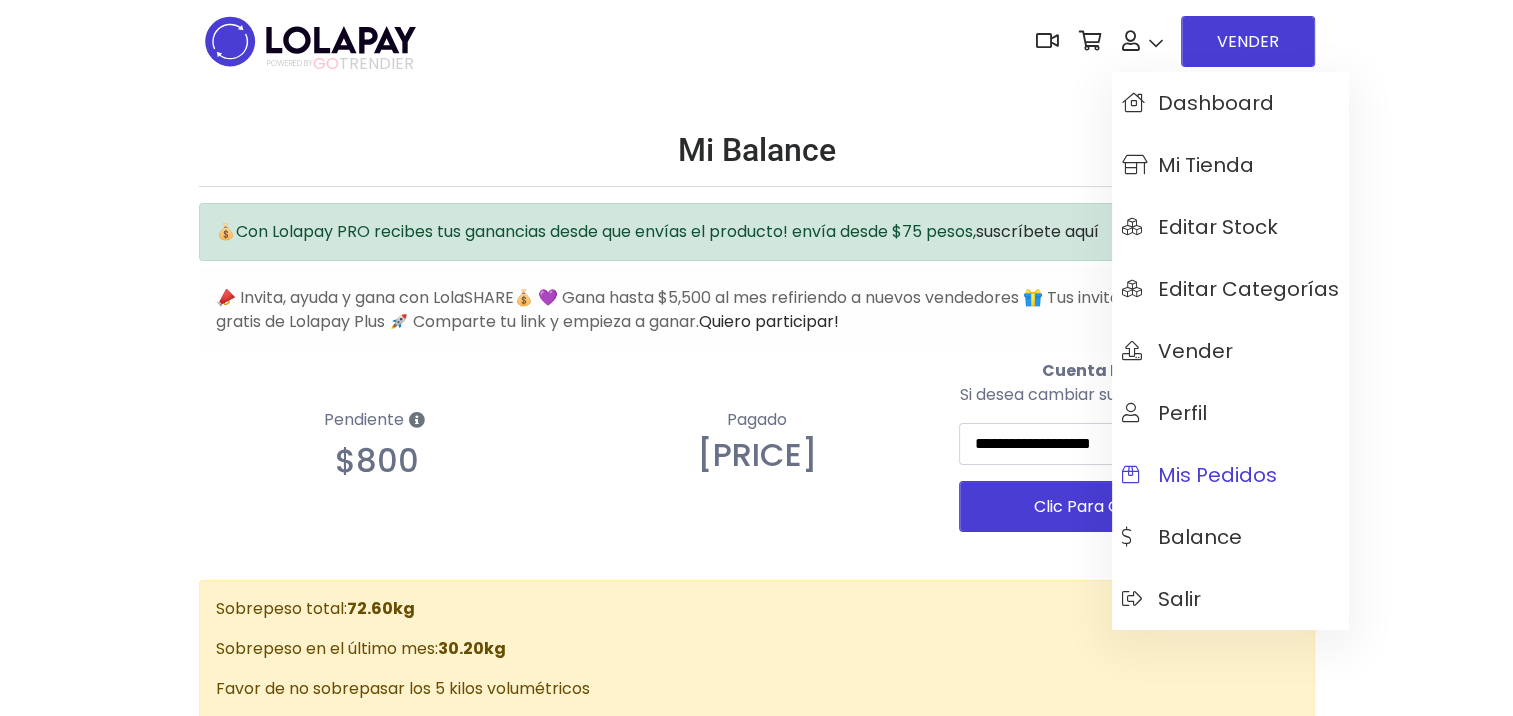 click on "Mis pedidos" at bounding box center [1199, 475] 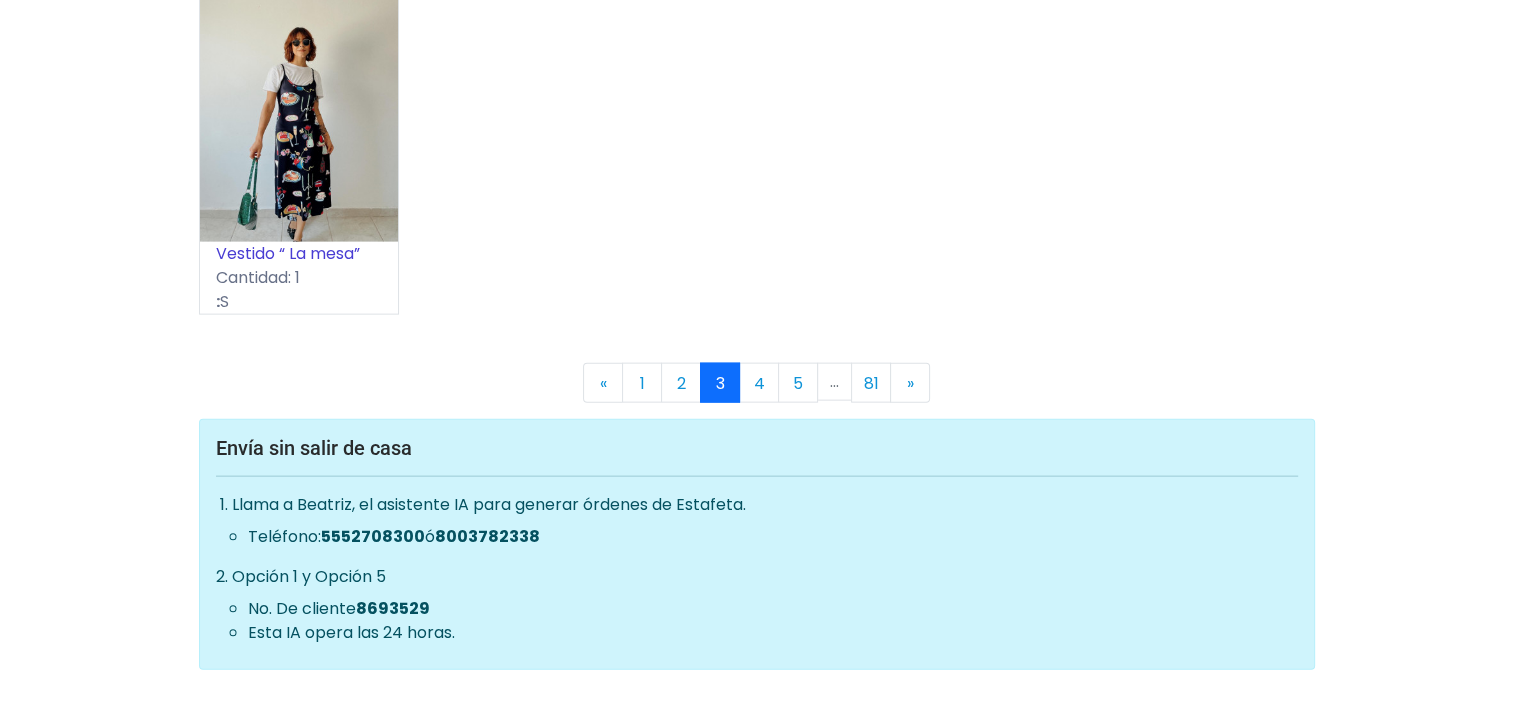 scroll, scrollTop: 11973, scrollLeft: 0, axis: vertical 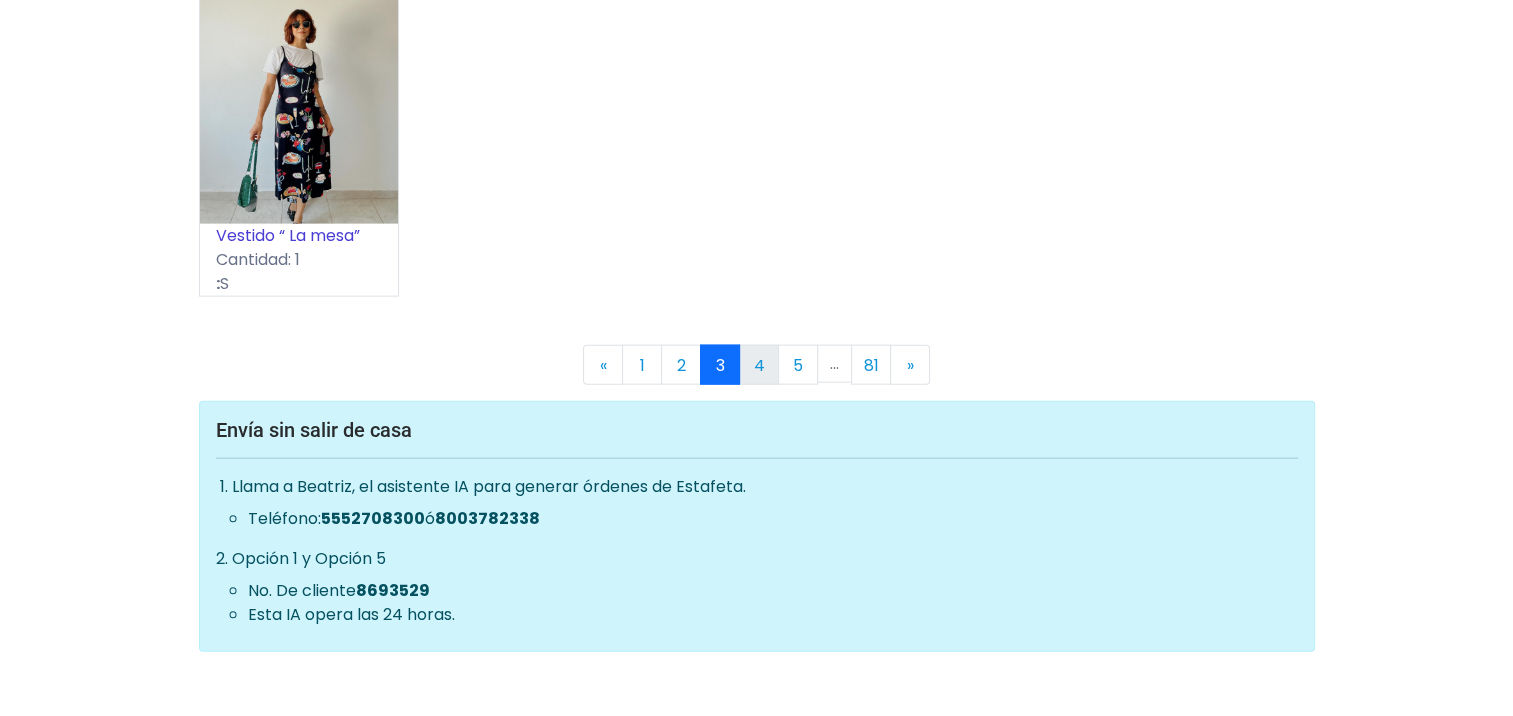 click on "4" at bounding box center (759, 365) 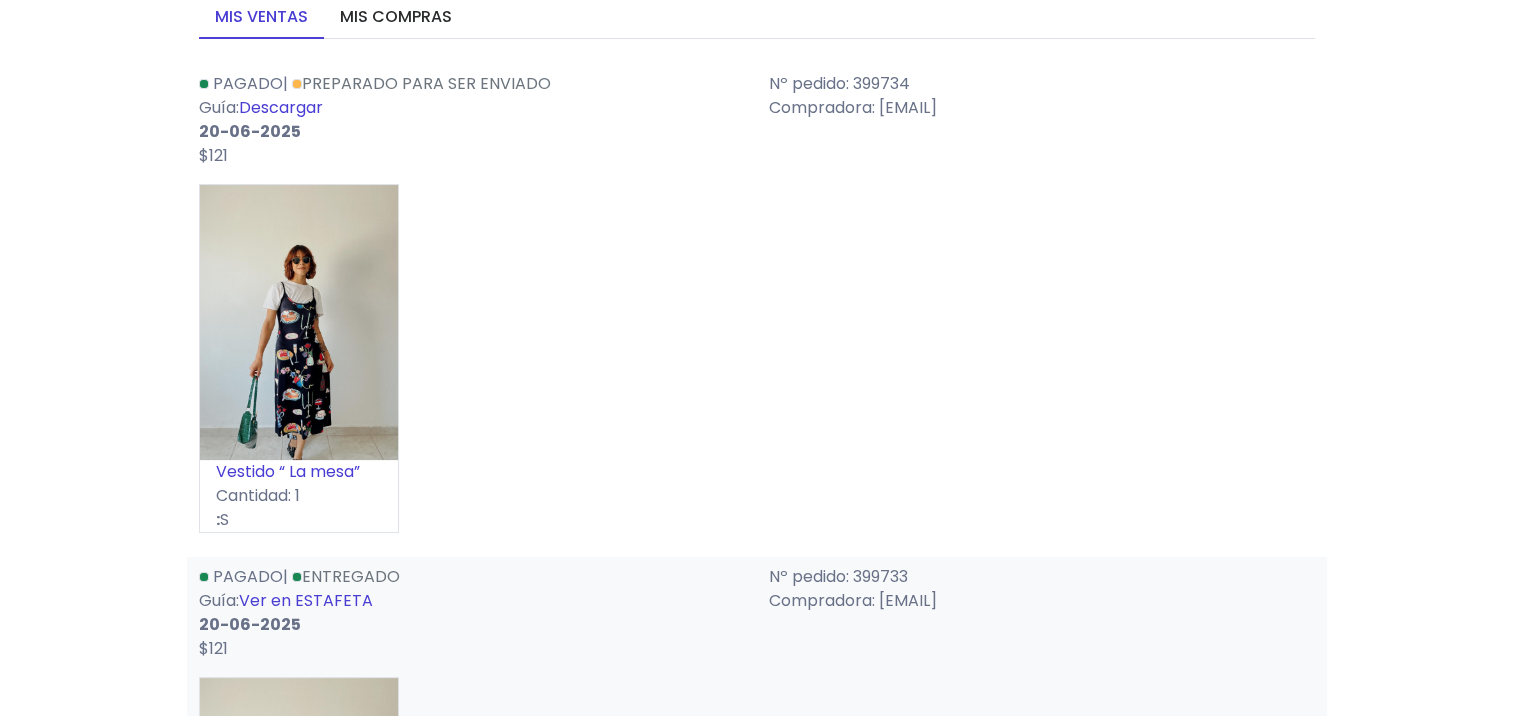 scroll, scrollTop: 240, scrollLeft: 0, axis: vertical 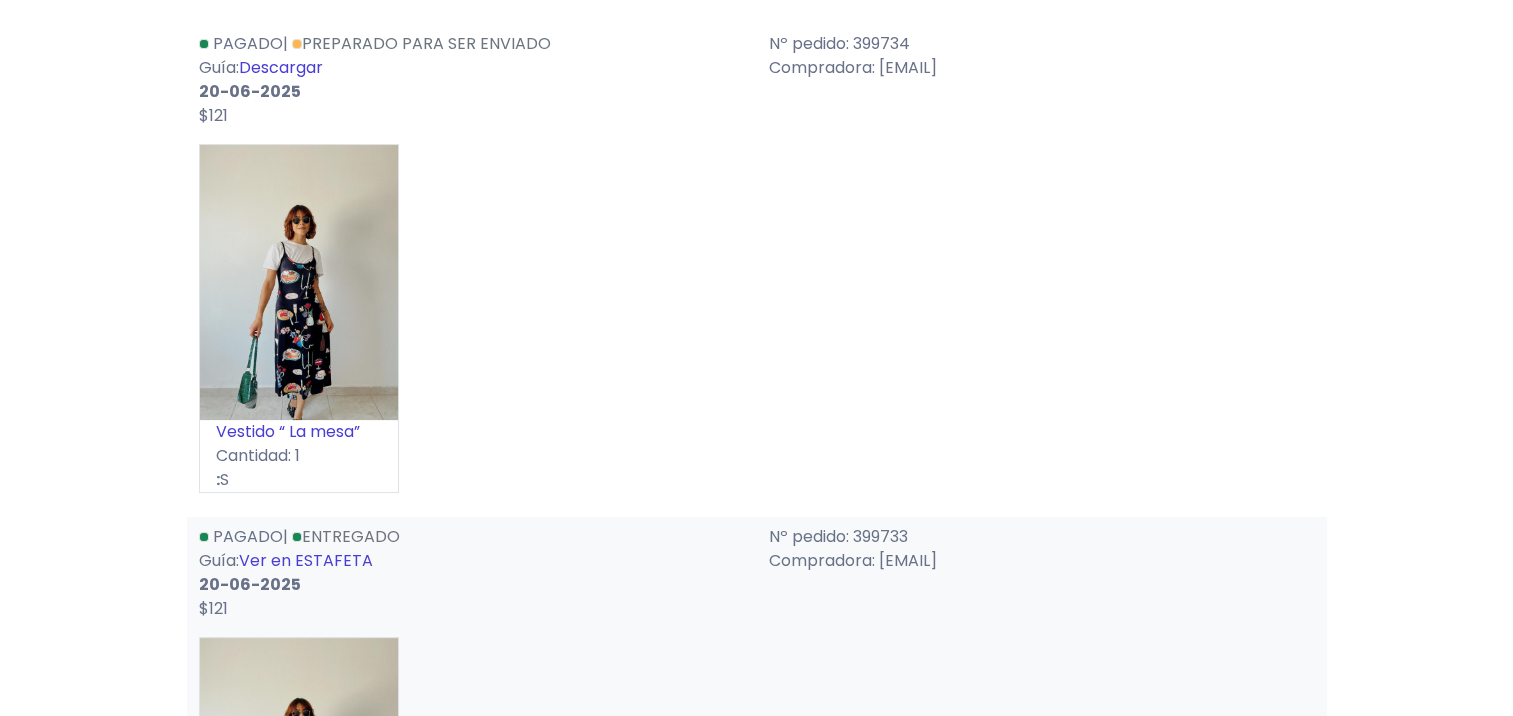 click on "Descargar" at bounding box center [281, 67] 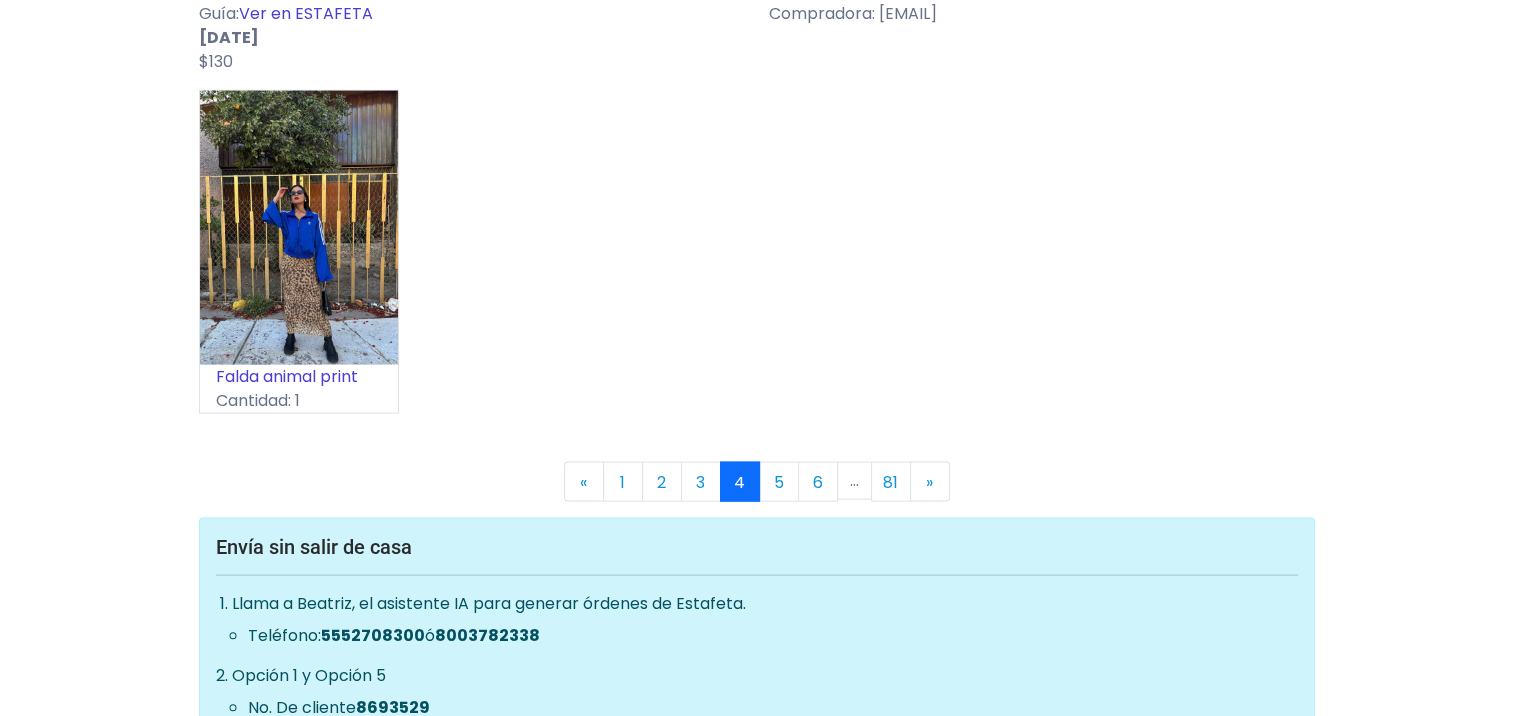 scroll, scrollTop: 11805, scrollLeft: 0, axis: vertical 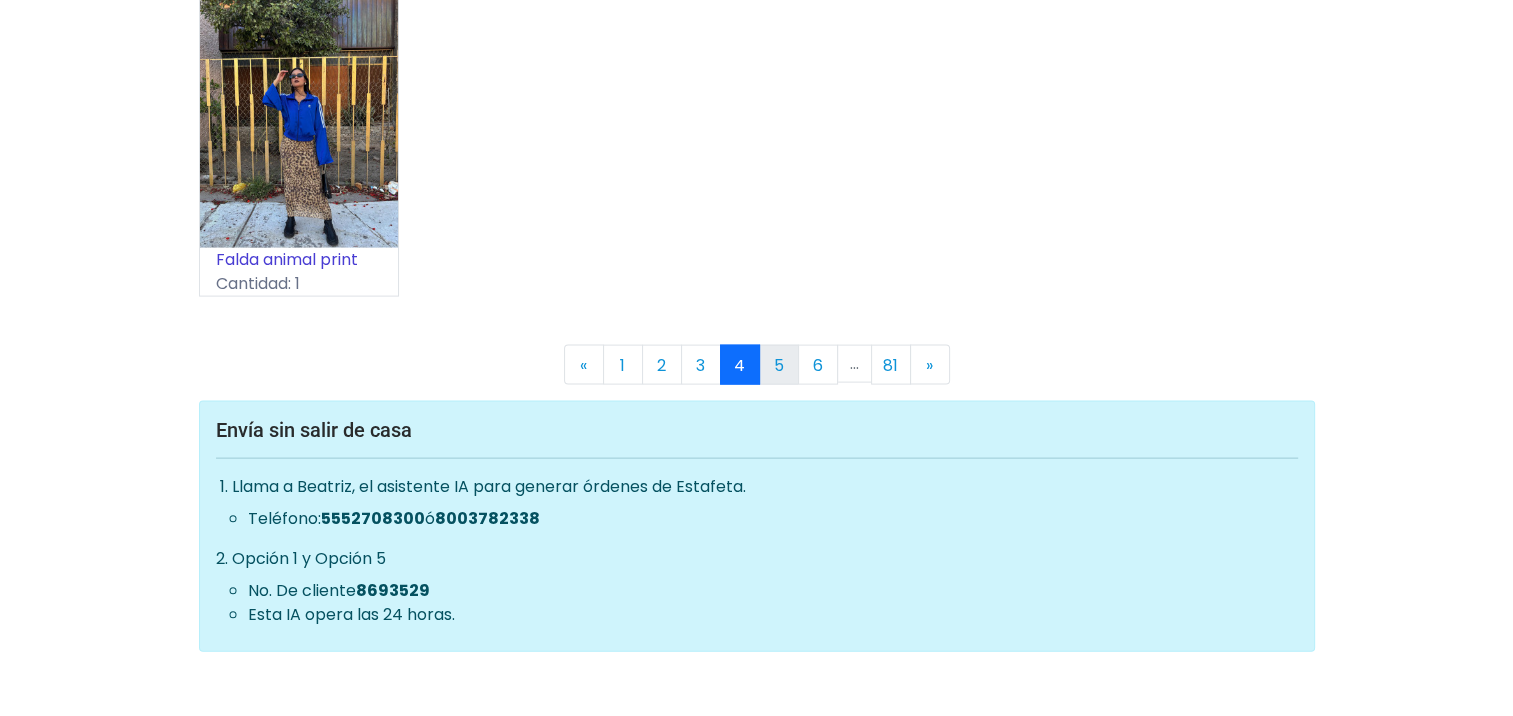 click on "5" at bounding box center [779, 365] 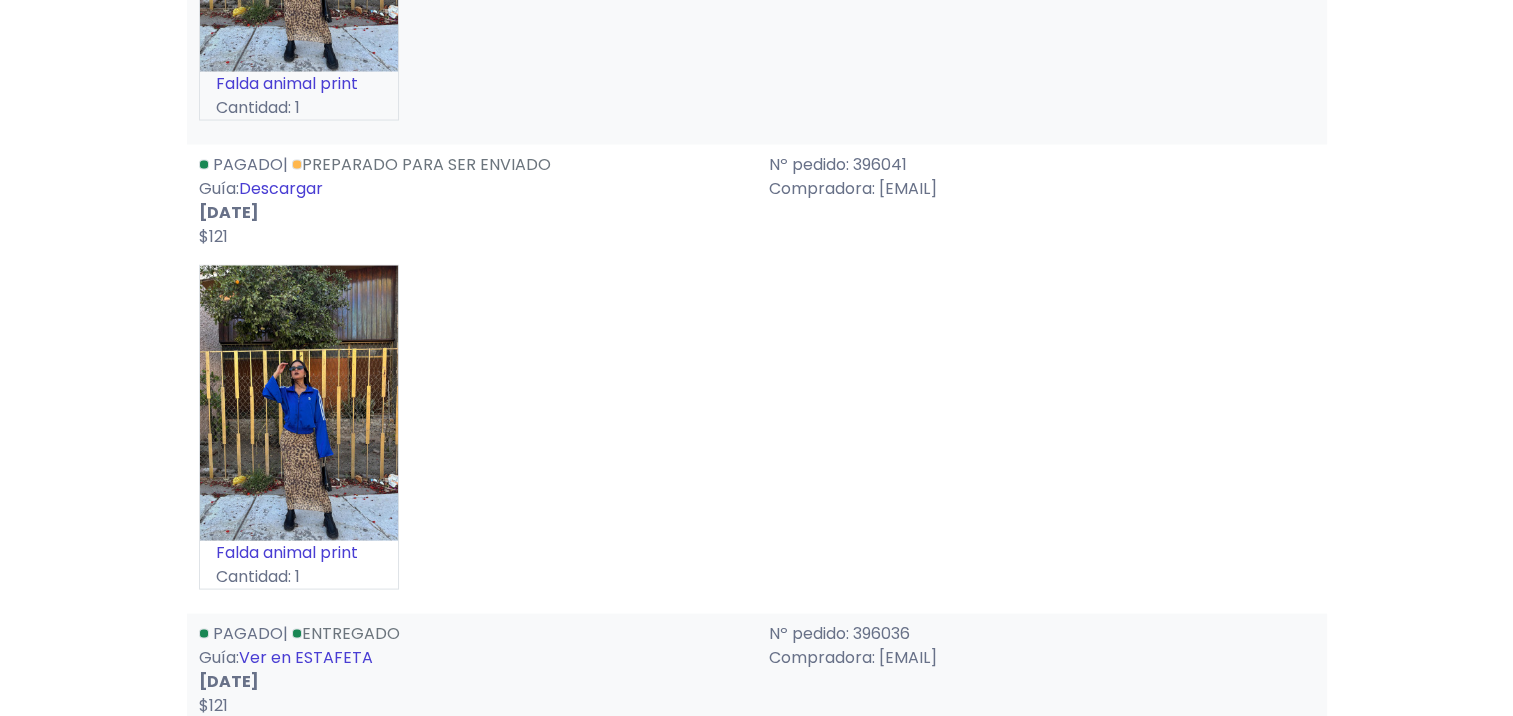 scroll, scrollTop: 3880, scrollLeft: 0, axis: vertical 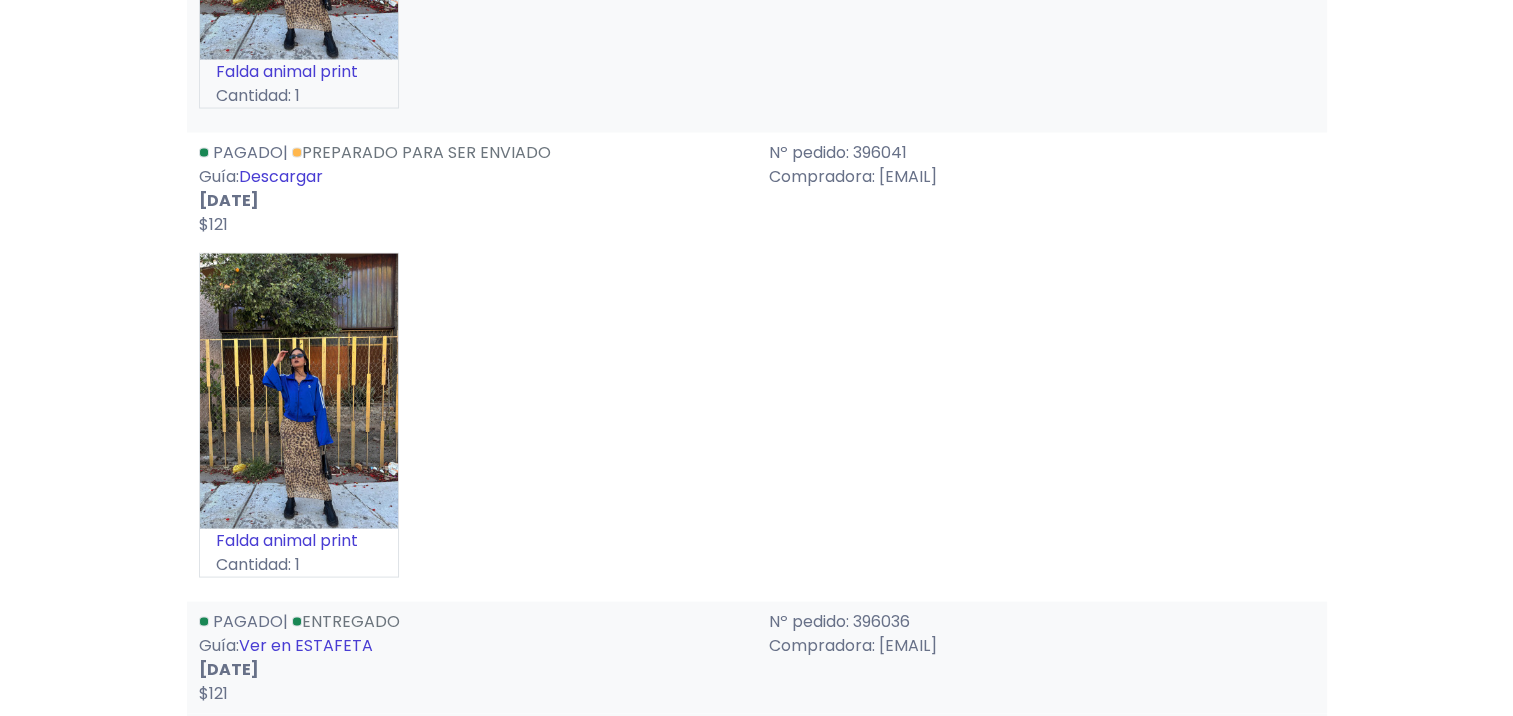 click on "Descargar" at bounding box center (281, 176) 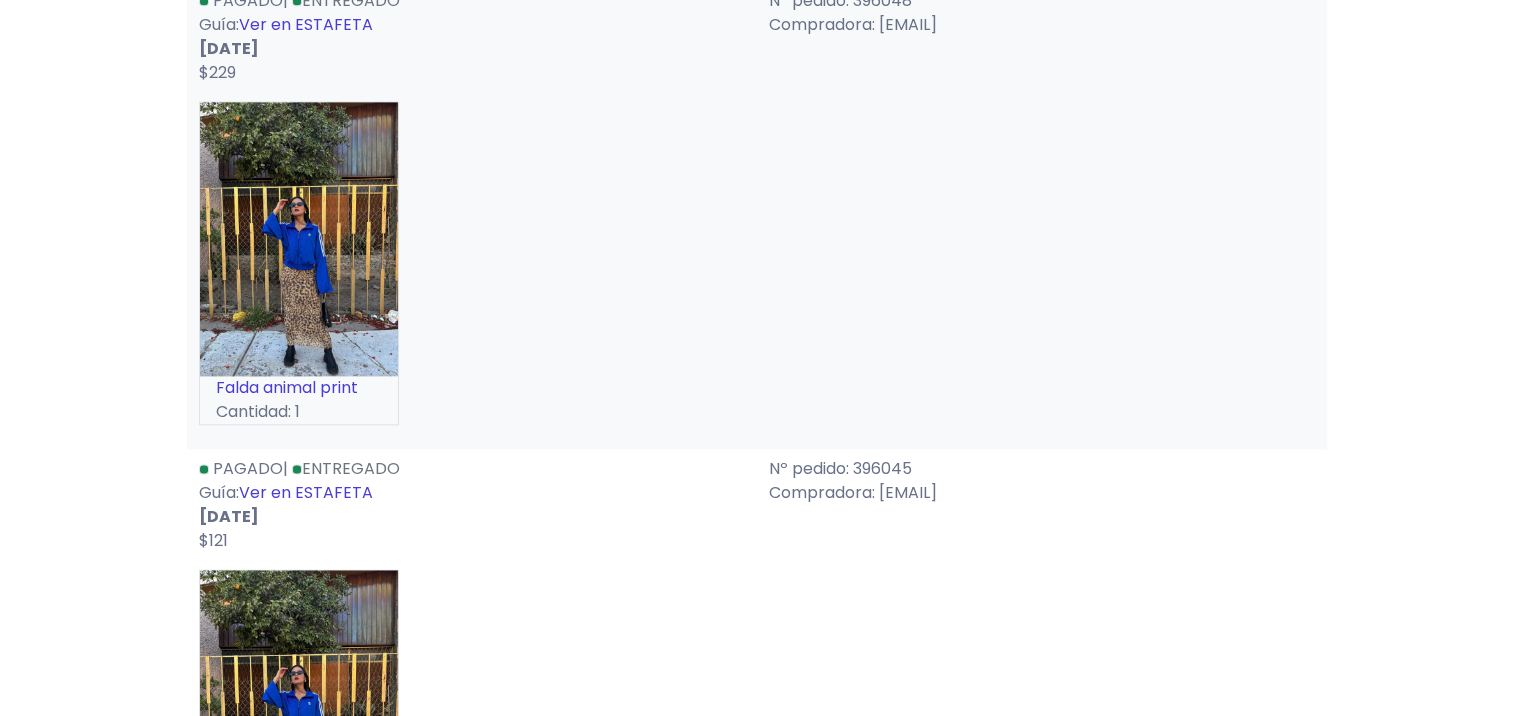 scroll, scrollTop: 2000, scrollLeft: 0, axis: vertical 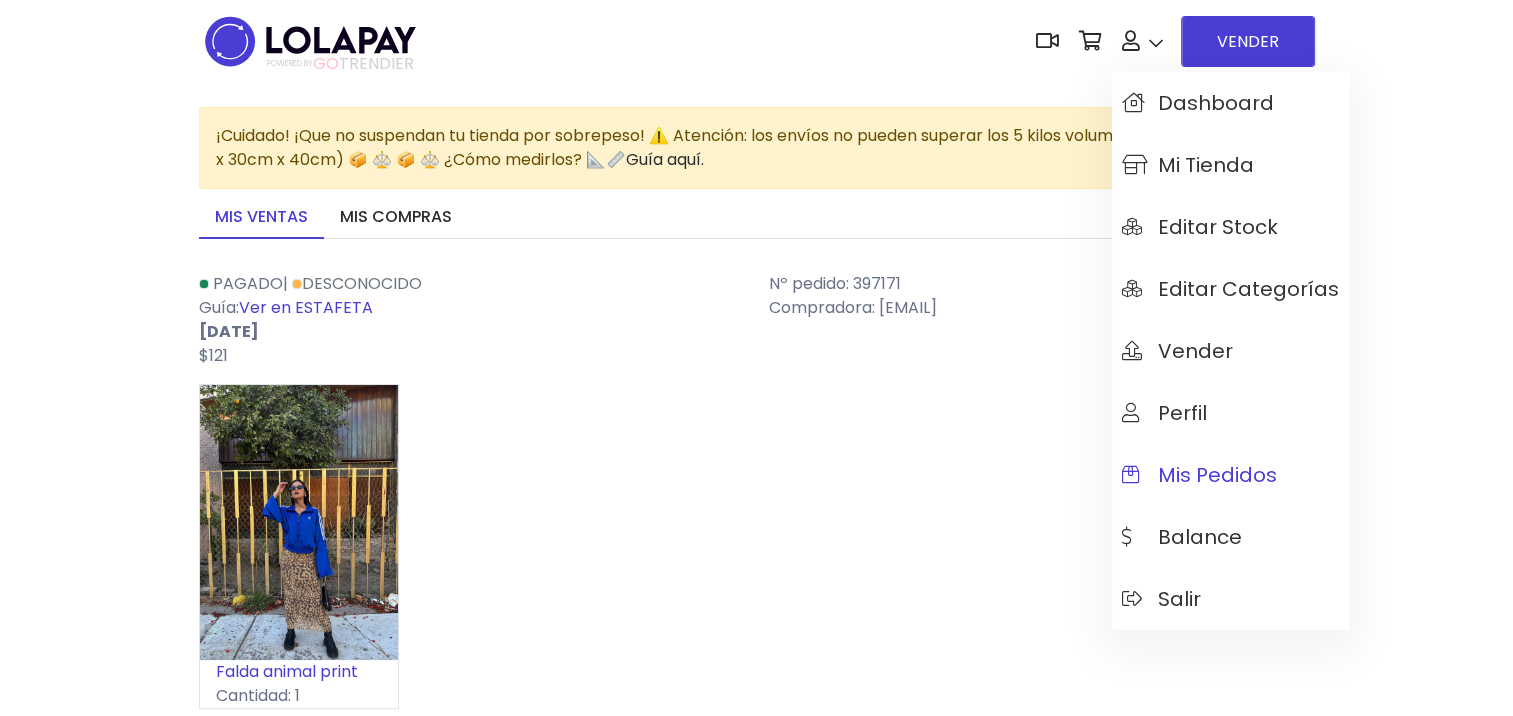 click on "Mis pedidos" at bounding box center (1199, 475) 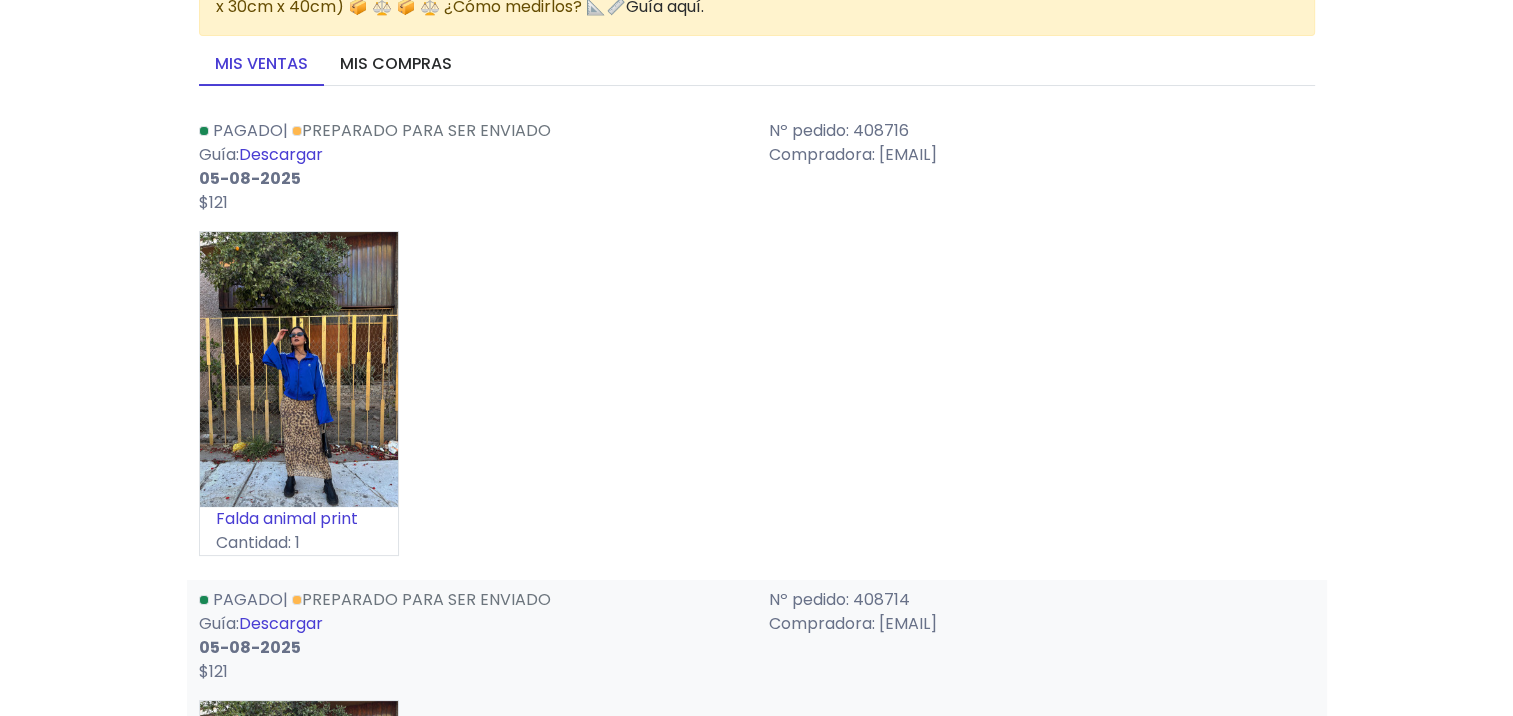 scroll, scrollTop: 240, scrollLeft: 0, axis: vertical 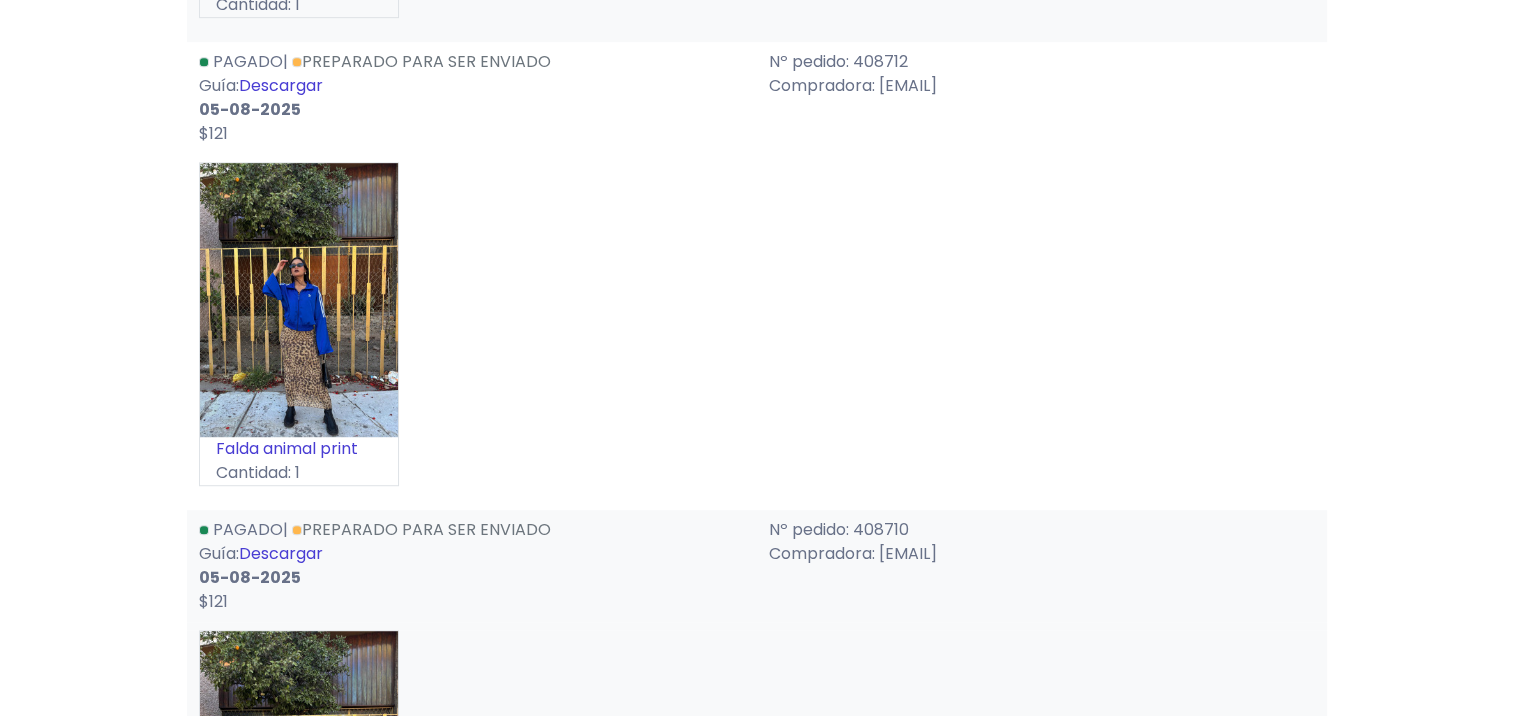 click on "Descargar" at bounding box center (281, 85) 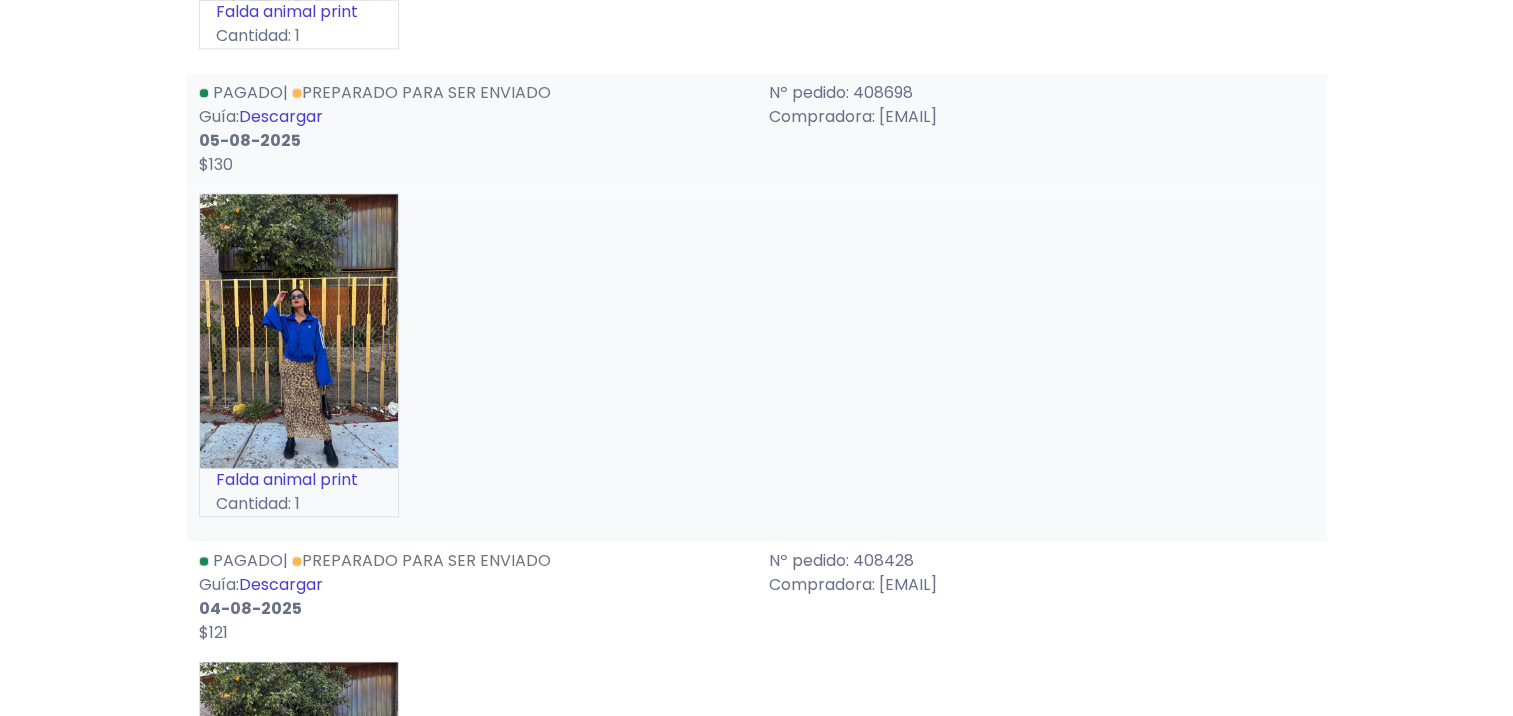 scroll, scrollTop: 2520, scrollLeft: 0, axis: vertical 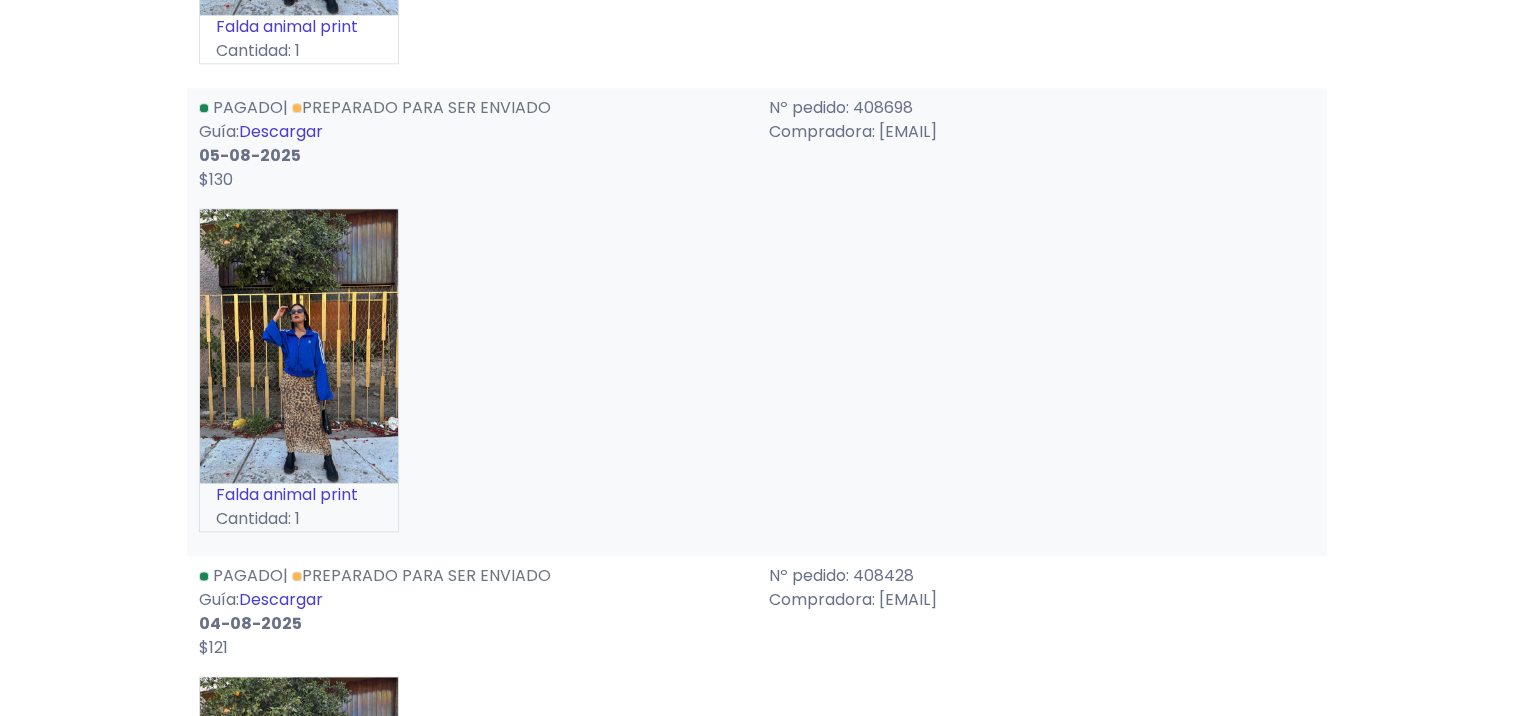 click on "Descargar" at bounding box center [281, 131] 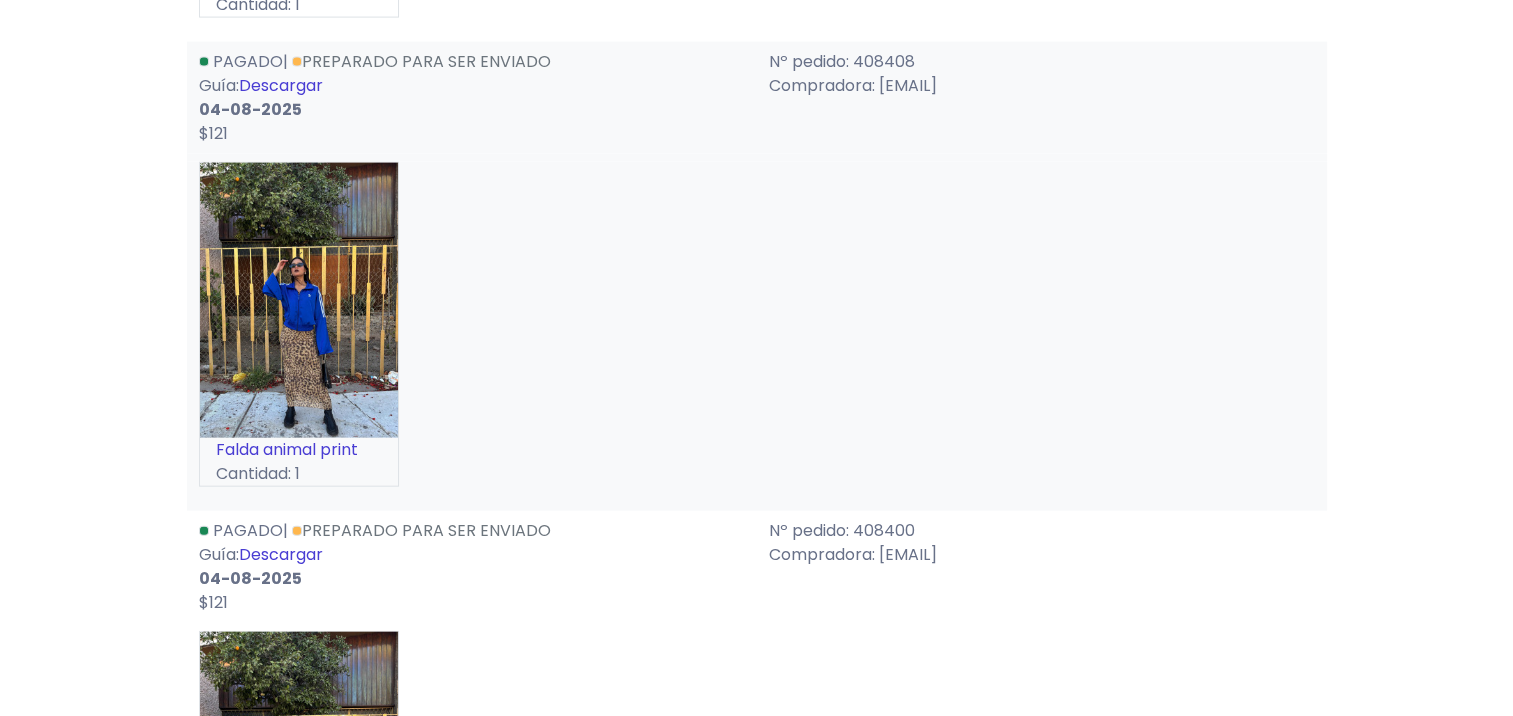 scroll, scrollTop: 4480, scrollLeft: 0, axis: vertical 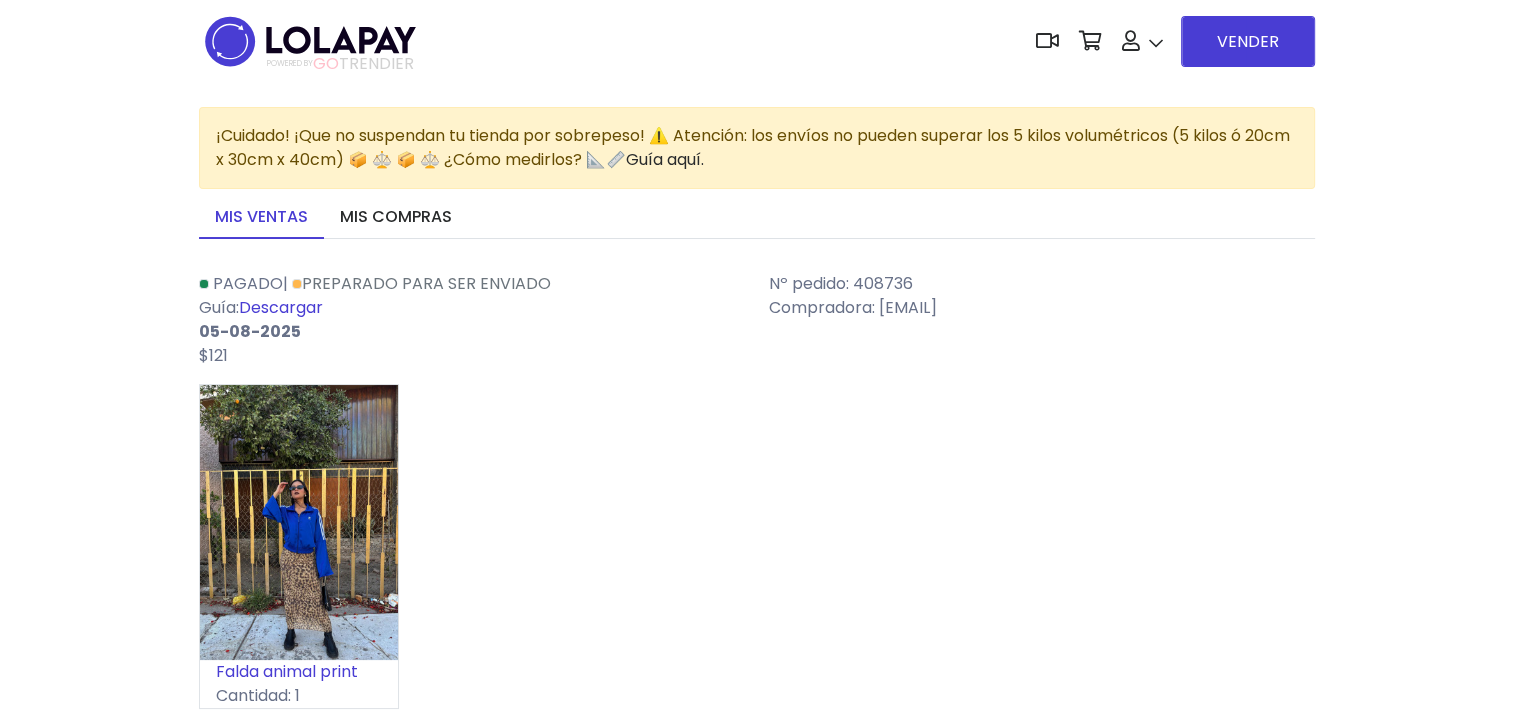 click on "Descargar" at bounding box center (281, 307) 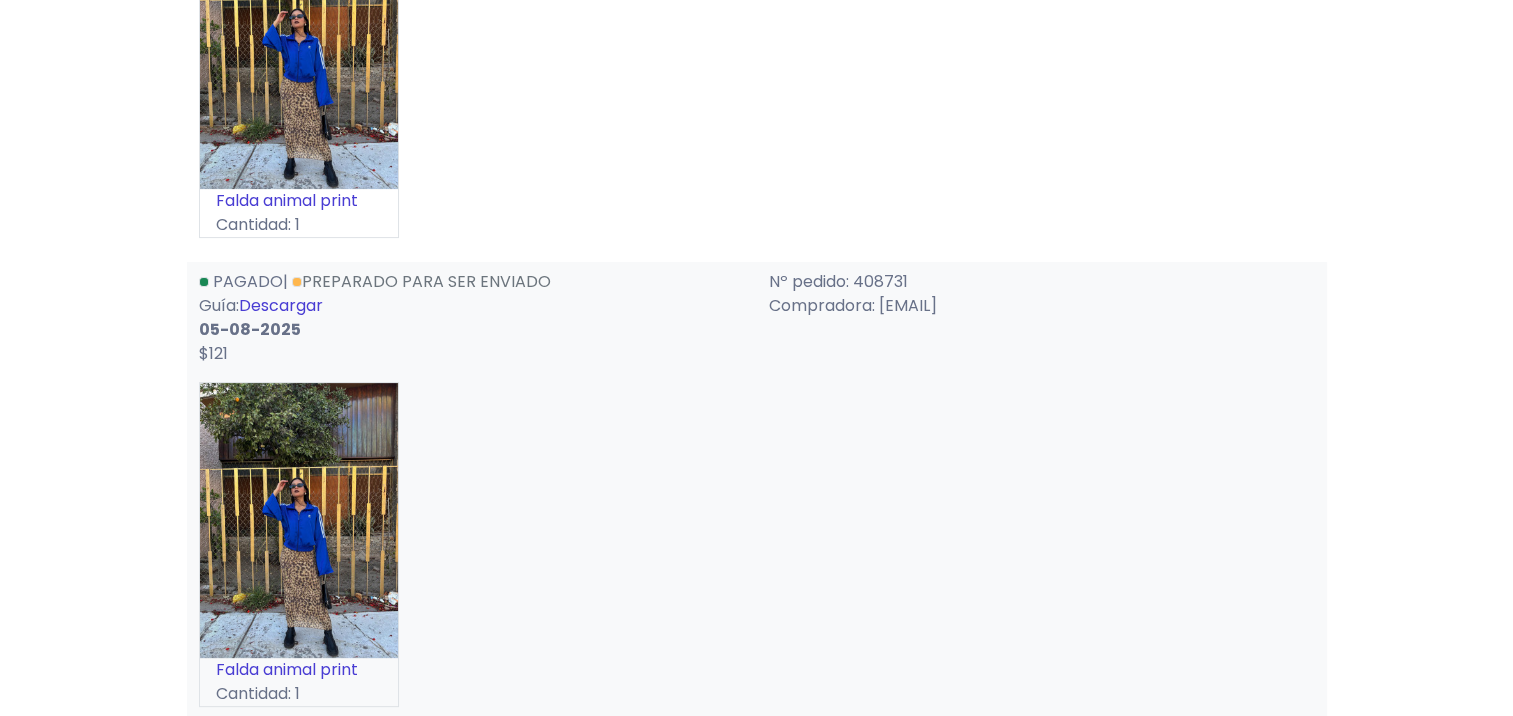 scroll, scrollTop: 473, scrollLeft: 0, axis: vertical 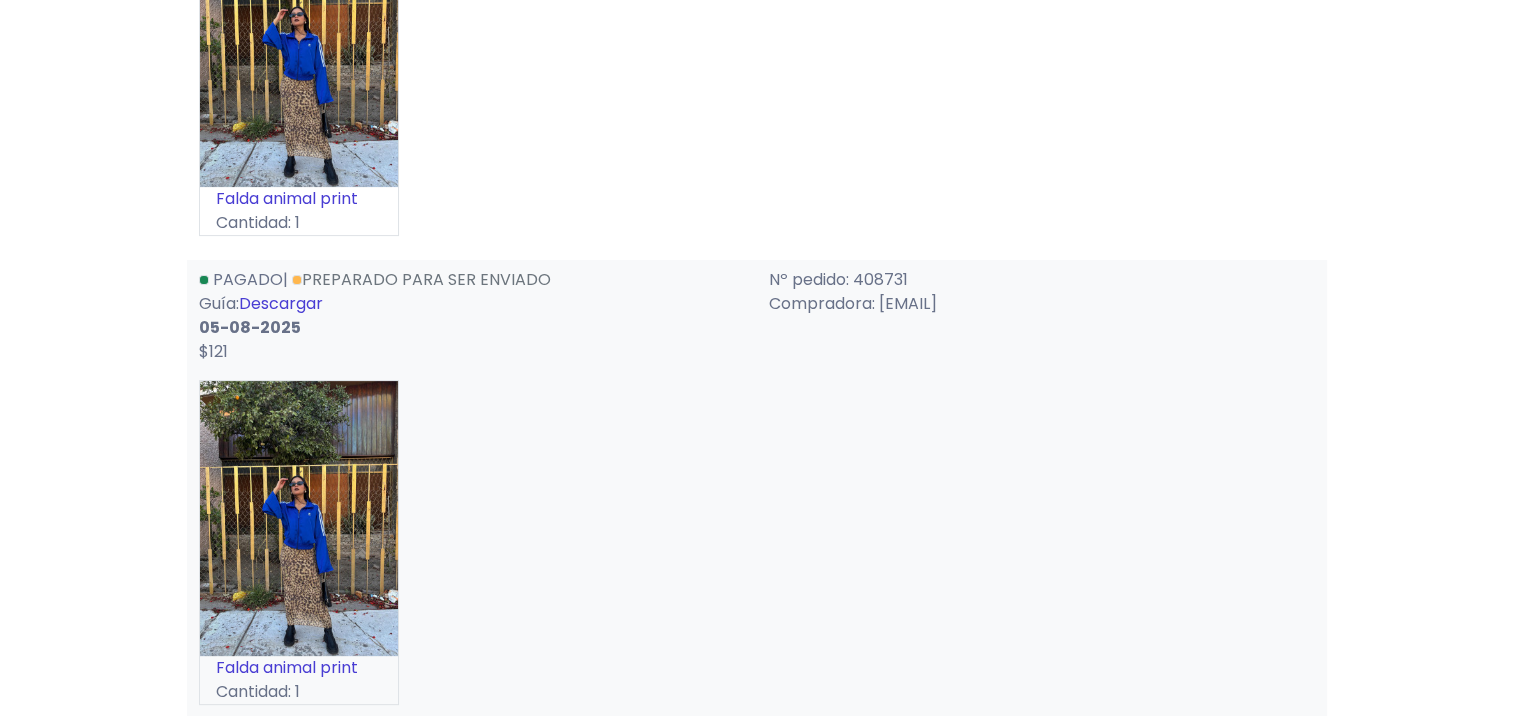 click on "Descargar" at bounding box center (281, 303) 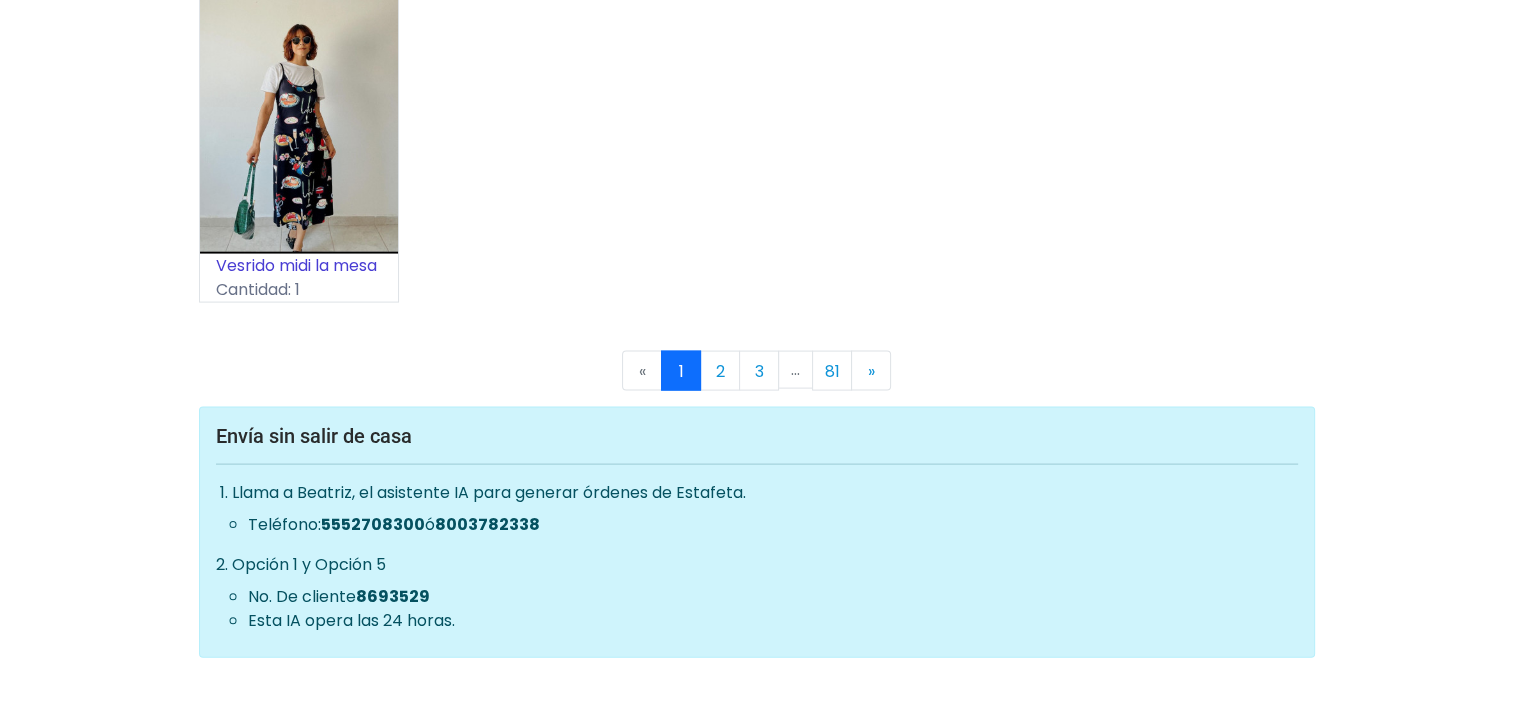 scroll, scrollTop: 11702, scrollLeft: 0, axis: vertical 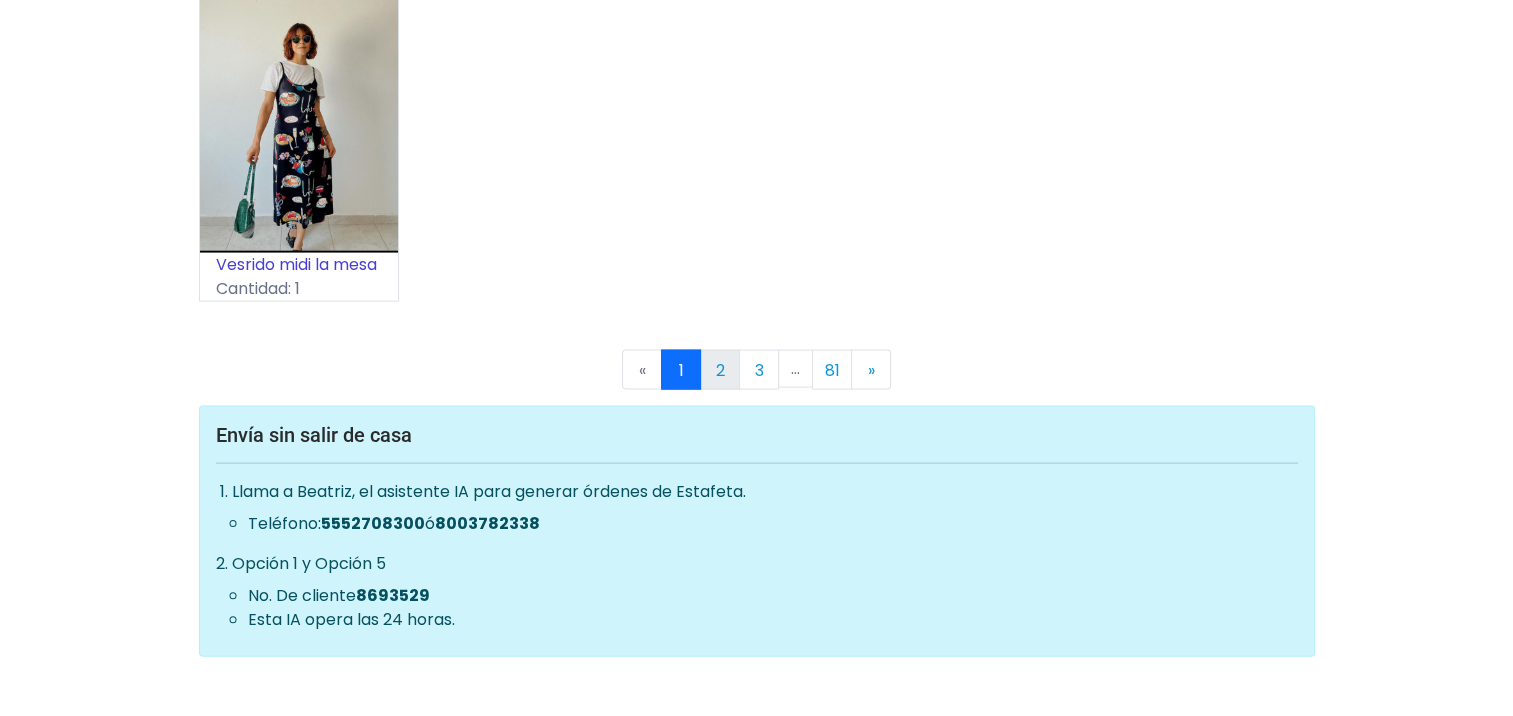 click on "2" at bounding box center [720, 370] 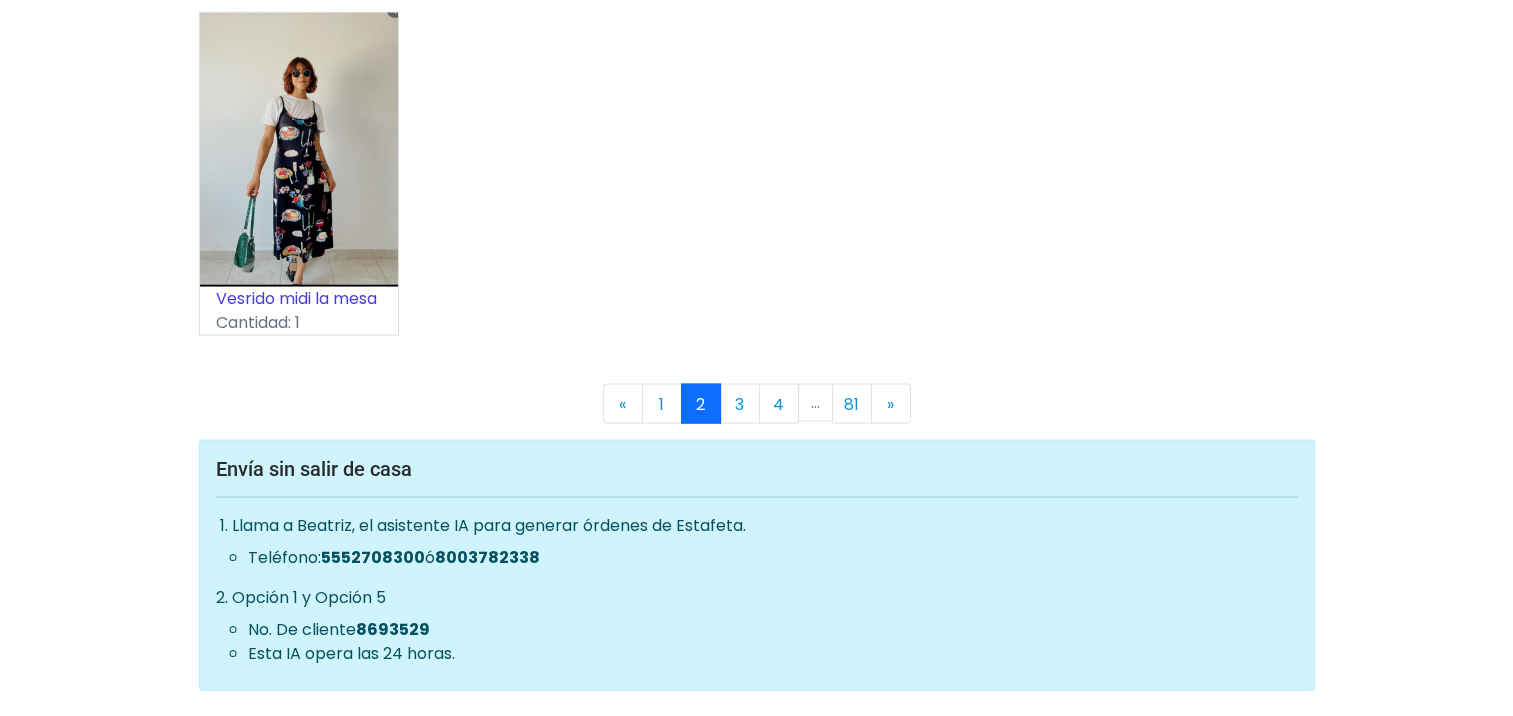 scroll, scrollTop: 11661, scrollLeft: 0, axis: vertical 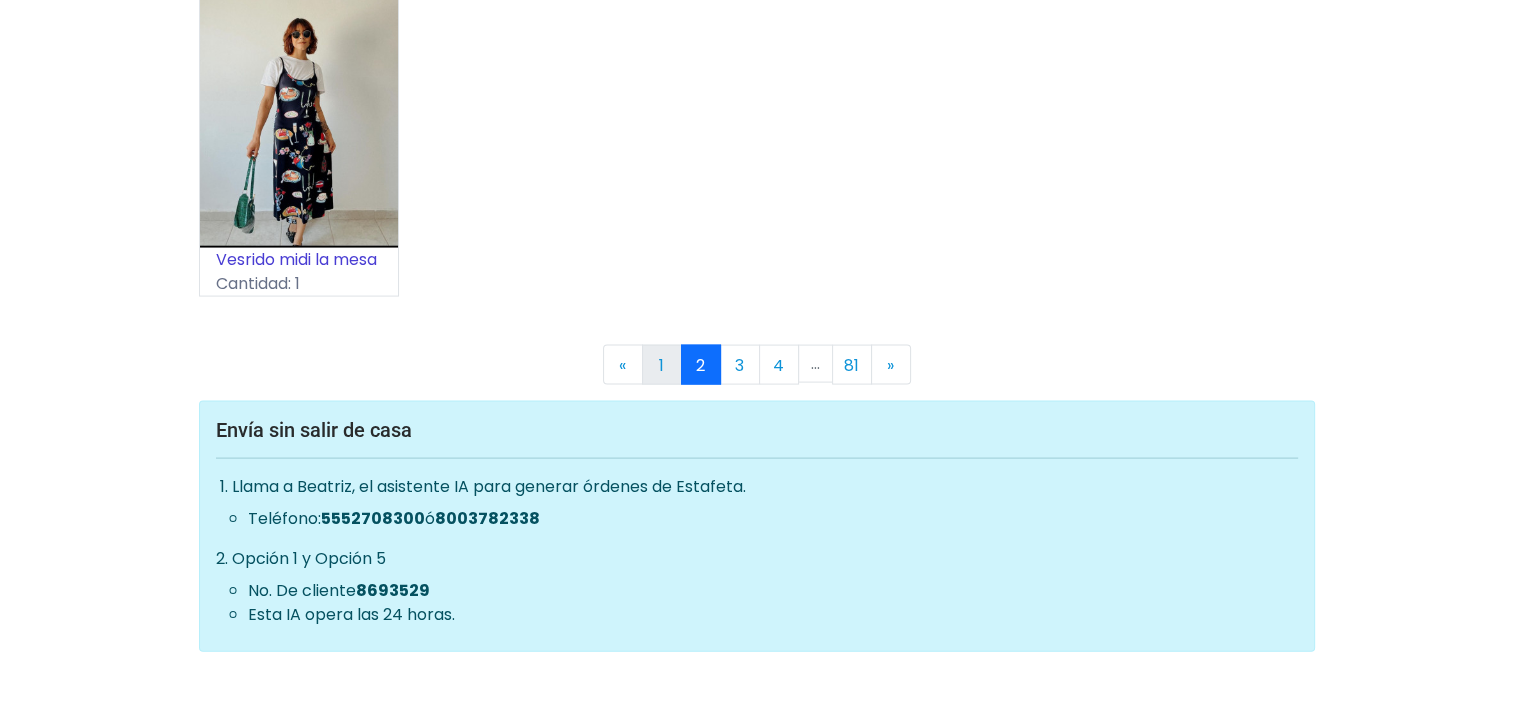 click on "1" at bounding box center (662, 365) 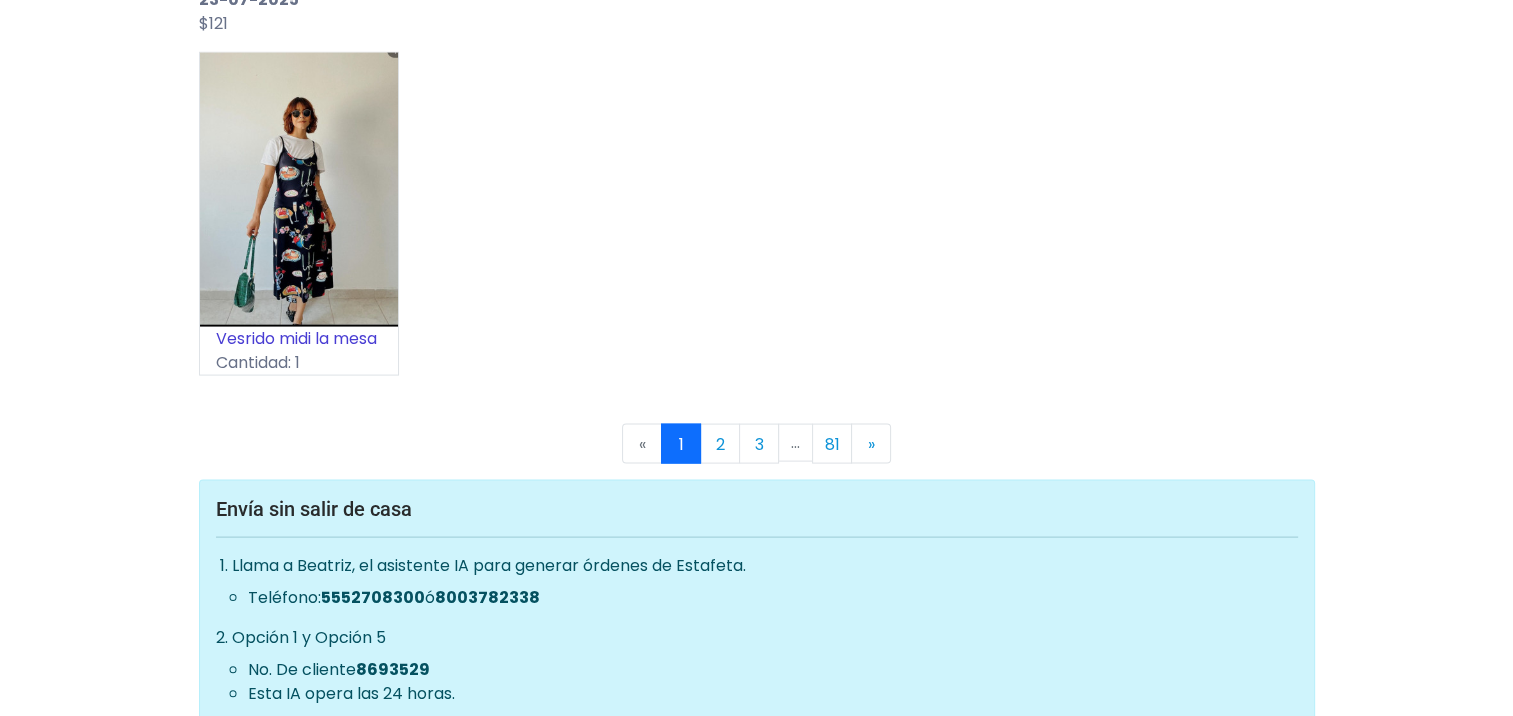 scroll, scrollTop: 11709, scrollLeft: 0, axis: vertical 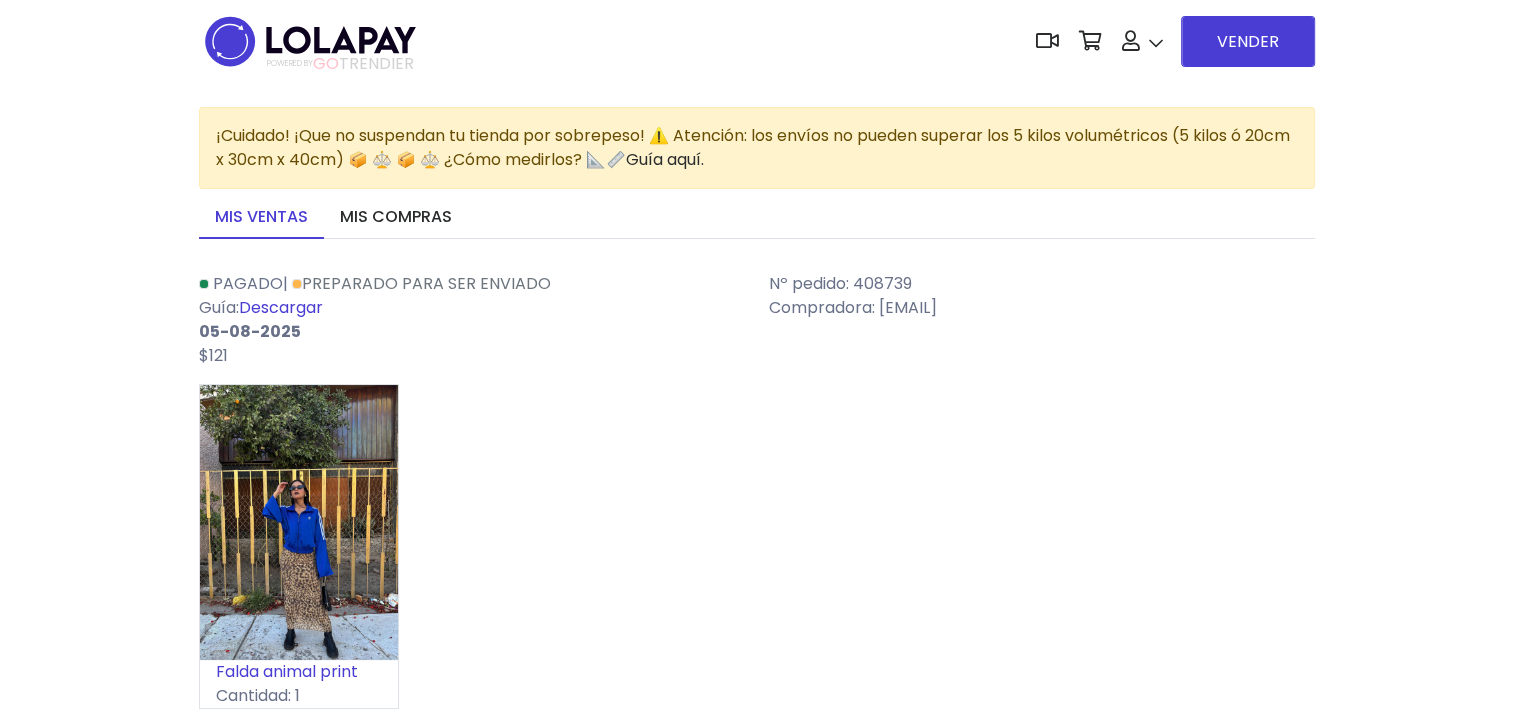 click on "Descargar" at bounding box center (281, 307) 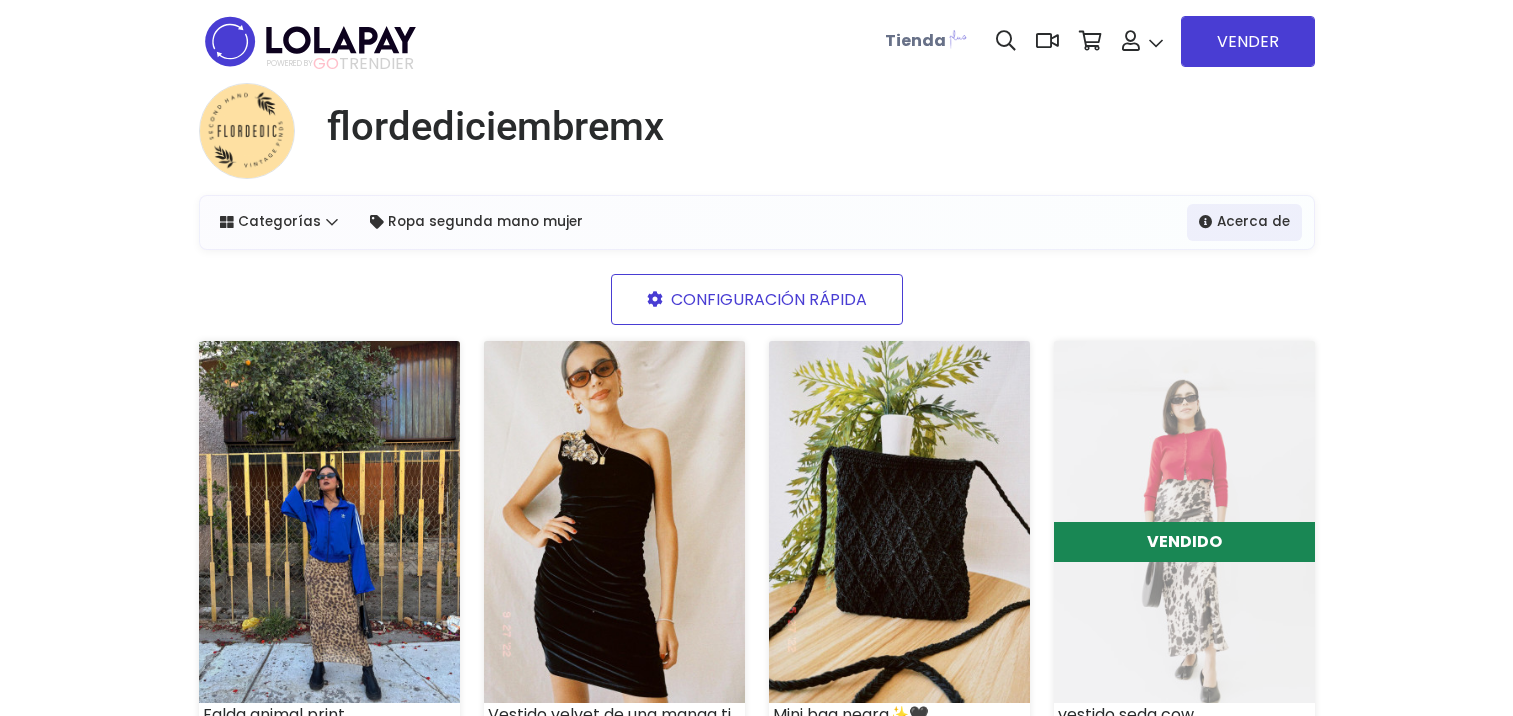 scroll, scrollTop: 0, scrollLeft: 0, axis: both 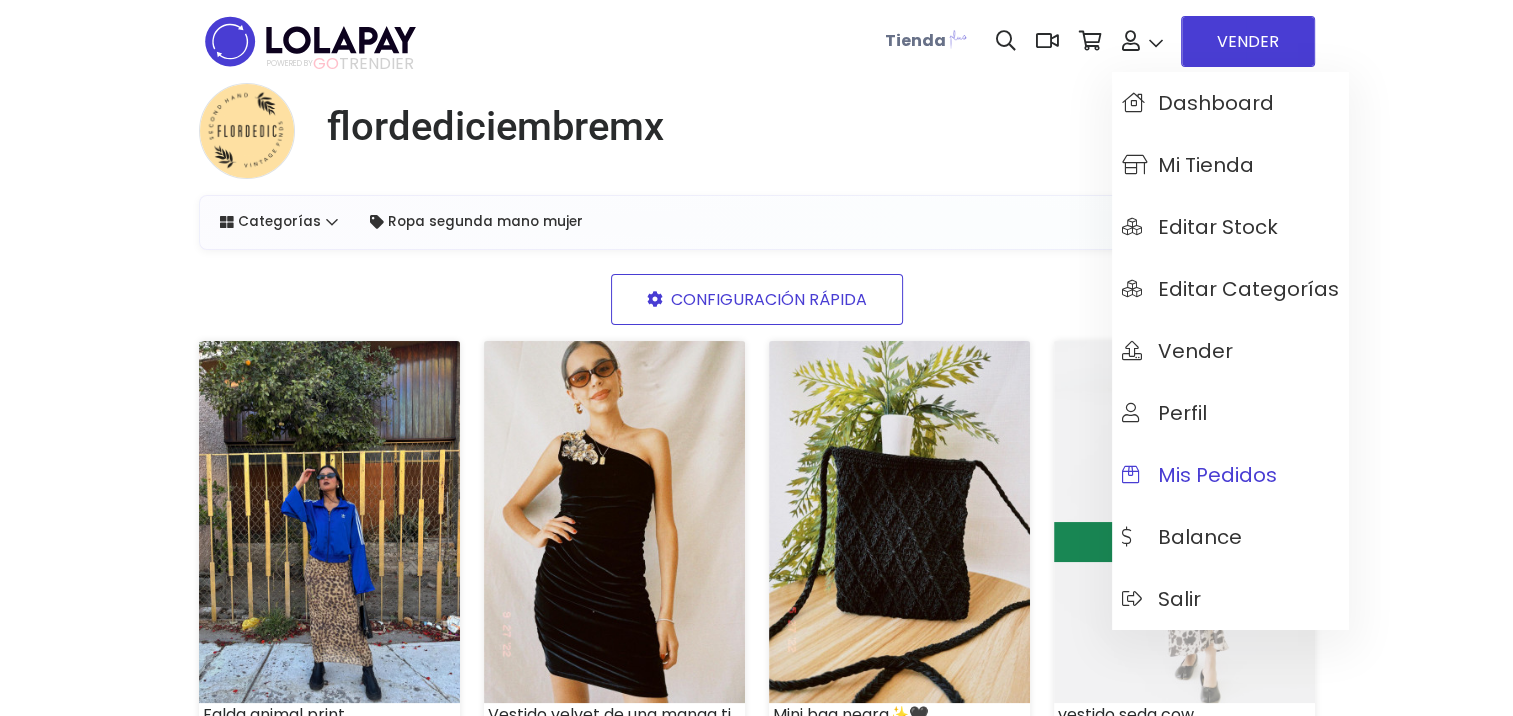 click on "Mis pedidos" at bounding box center (1230, 475) 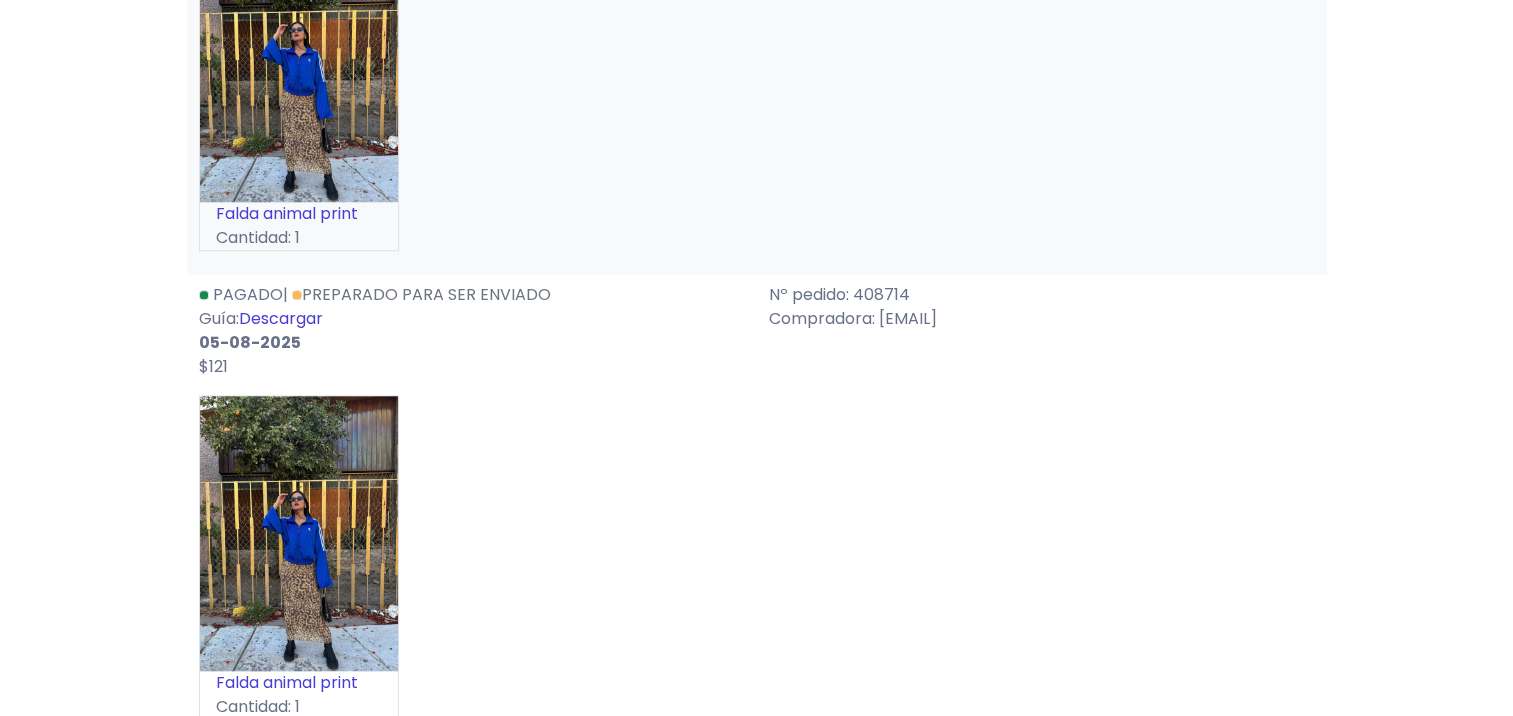 scroll, scrollTop: 1900, scrollLeft: 0, axis: vertical 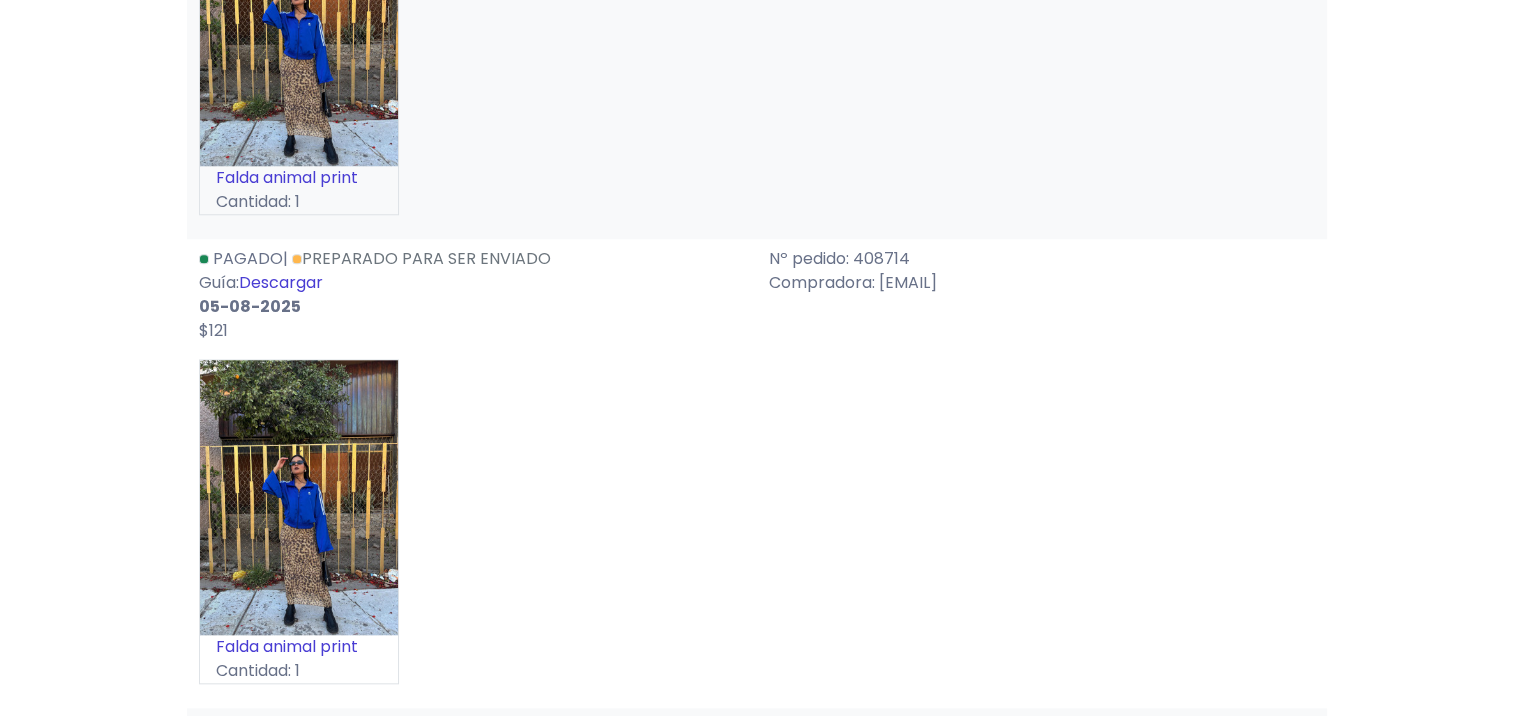 click on "Descargar" at bounding box center (281, 282) 